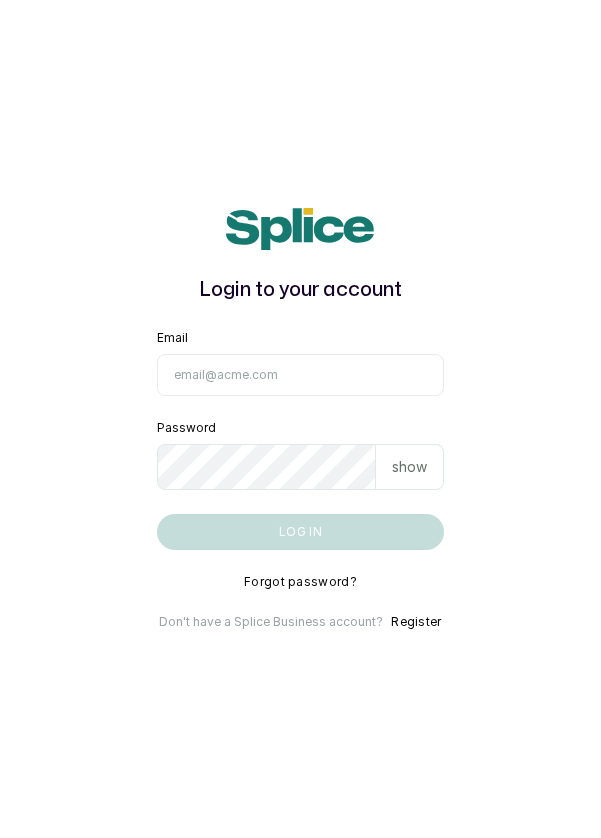 scroll, scrollTop: 0, scrollLeft: 0, axis: both 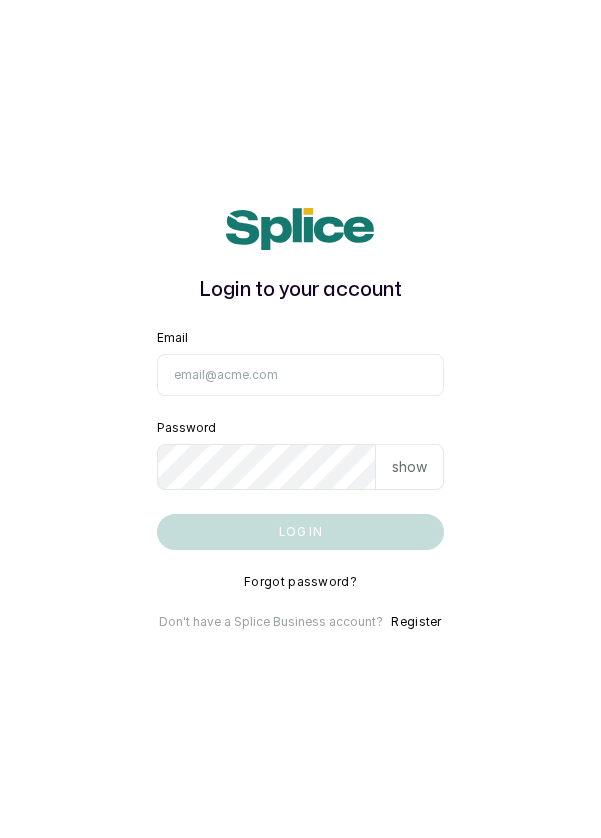 click on "Email" at bounding box center [301, 375] 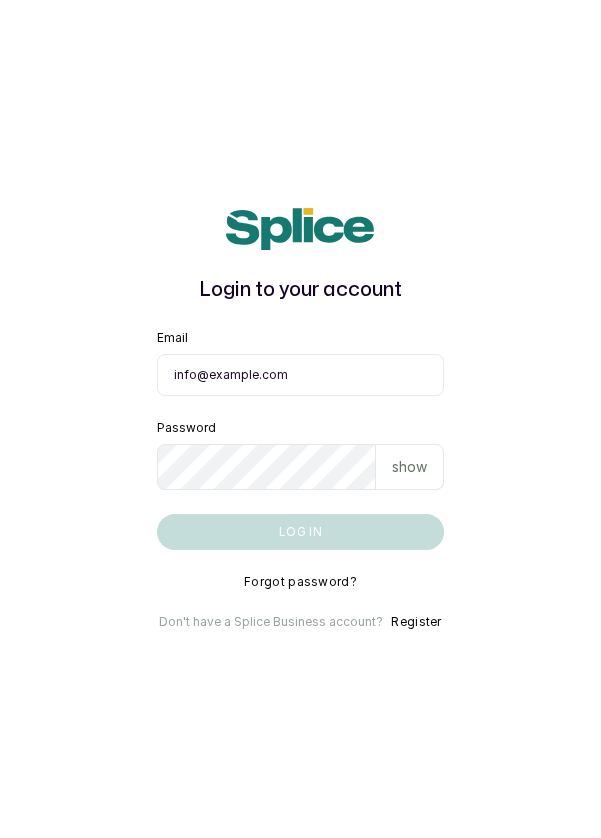 click on "Log in" at bounding box center [301, 532] 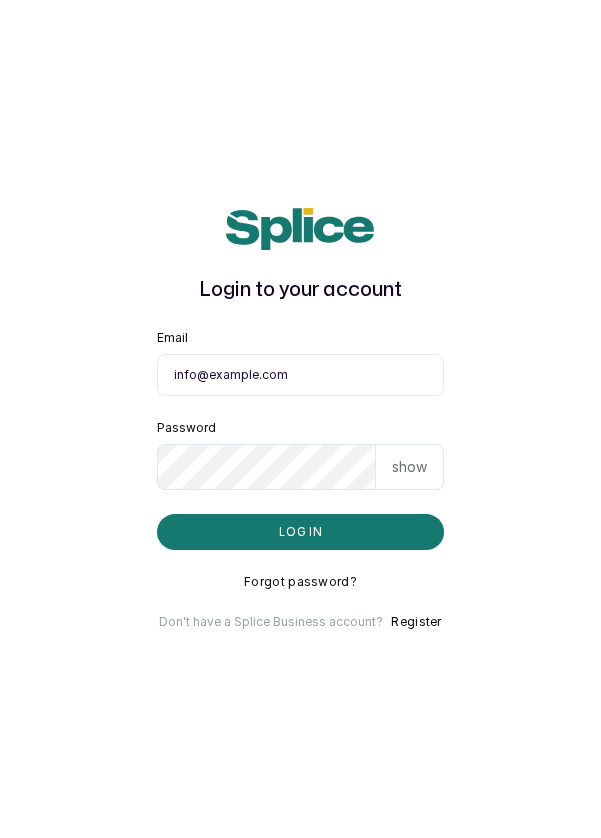 click on "info@dermaspaceng.com" at bounding box center (301, 375) 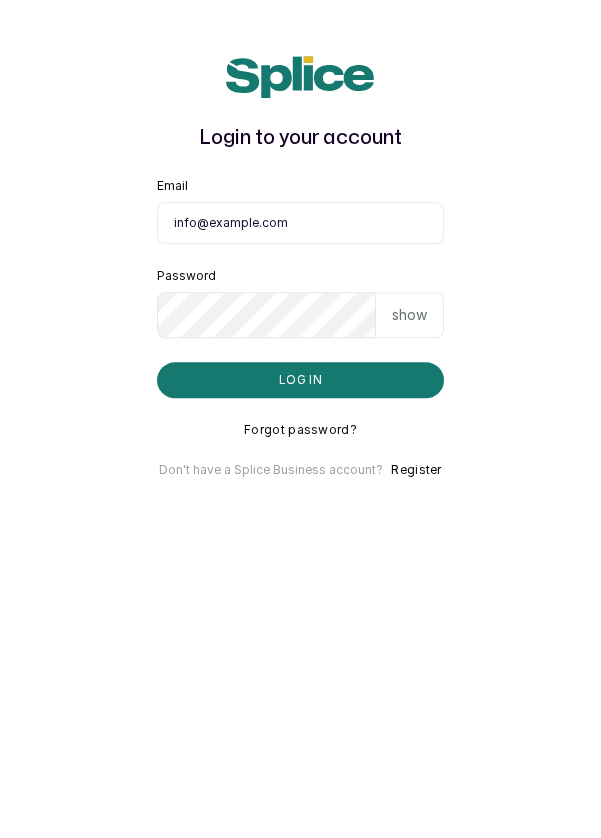 scroll, scrollTop: 96, scrollLeft: 0, axis: vertical 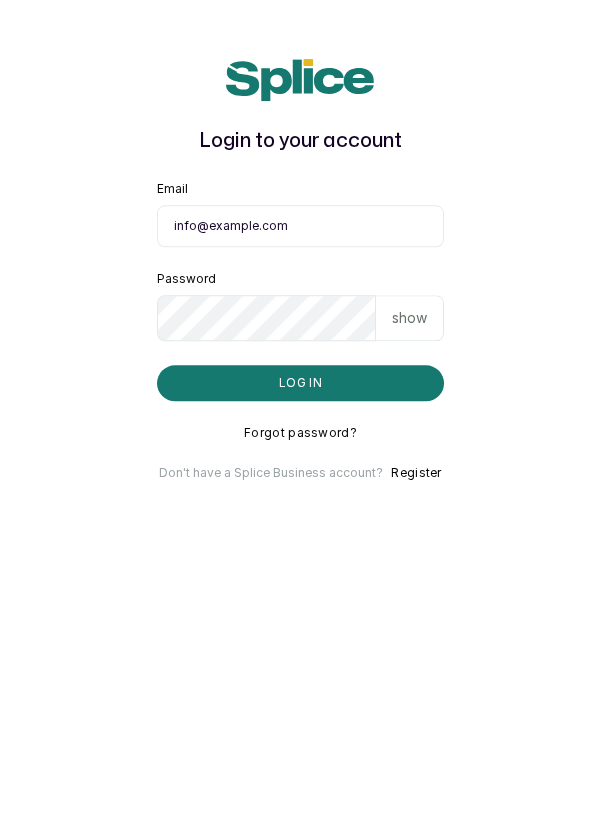 click on "Log in" at bounding box center (301, 532) 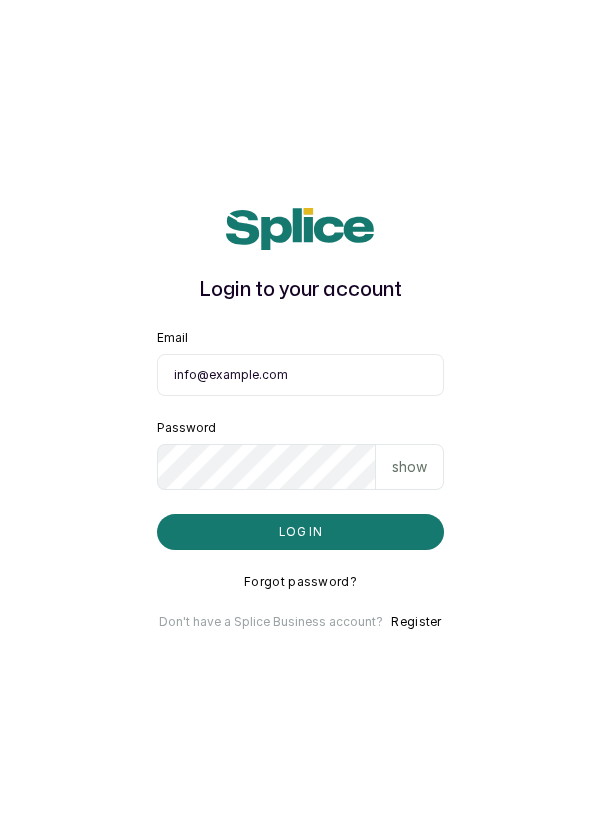 scroll, scrollTop: 96, scrollLeft: 0, axis: vertical 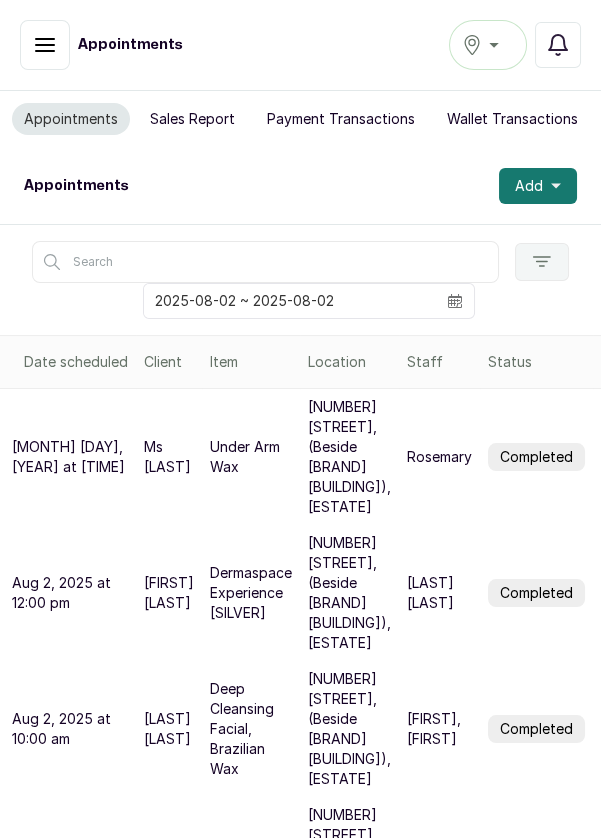 click on "Ikoyi" at bounding box center (488, 45) 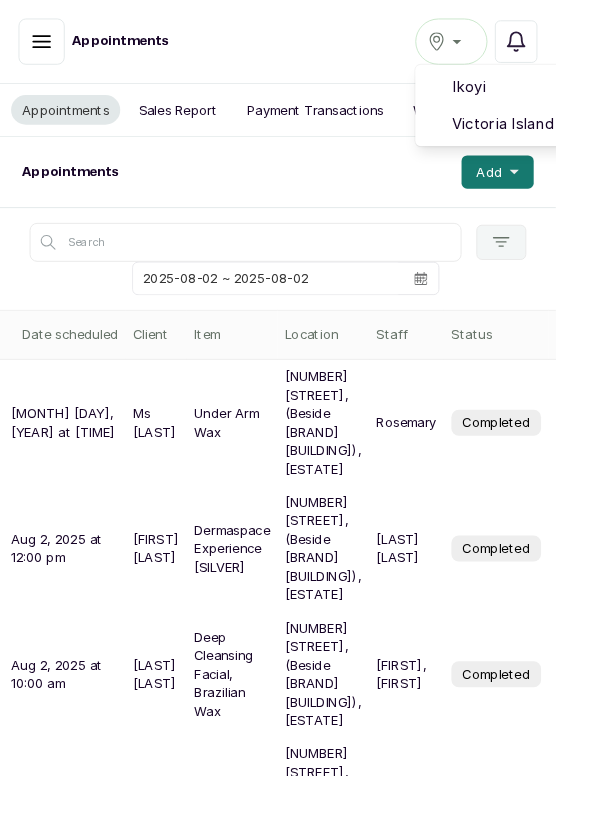click on "Victoria Island" at bounding box center [561, 134] 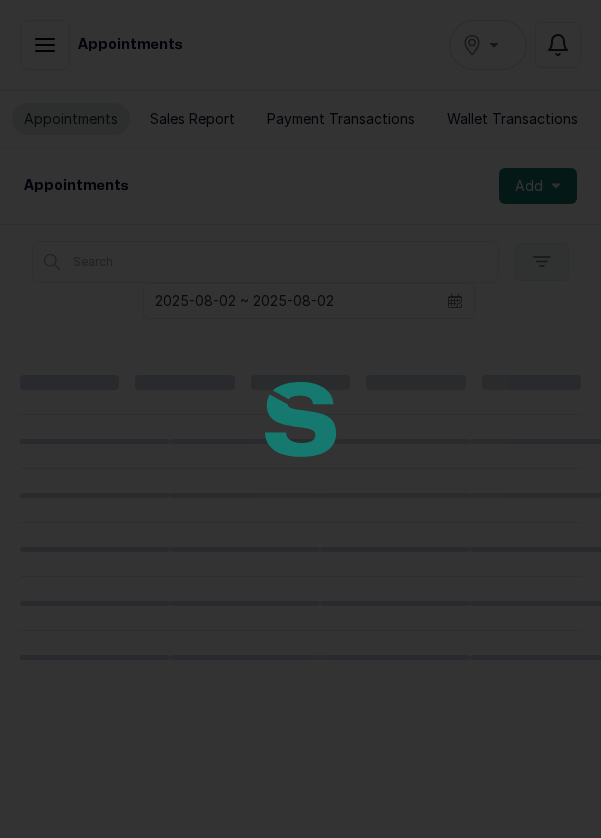 scroll, scrollTop: 0, scrollLeft: 0, axis: both 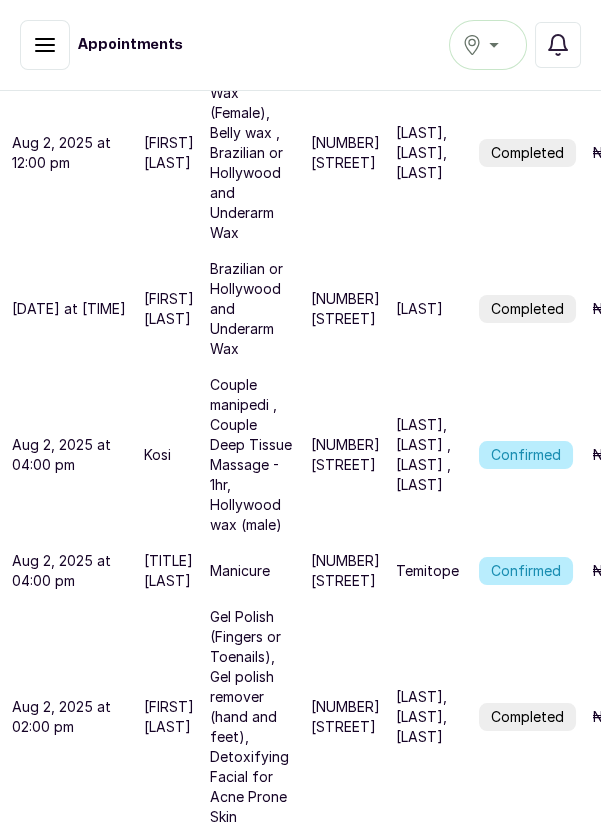 click on "Confirmed" at bounding box center (526, 455) 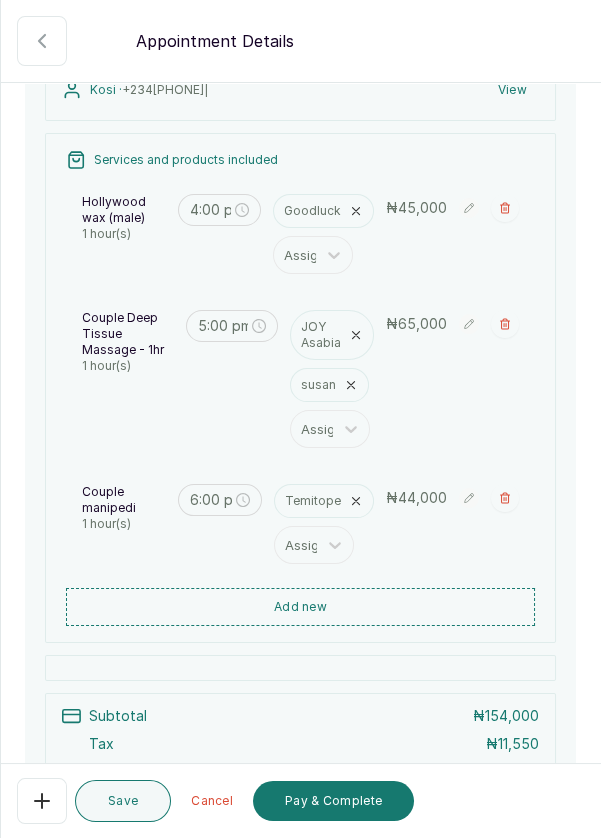 scroll, scrollTop: 220, scrollLeft: 0, axis: vertical 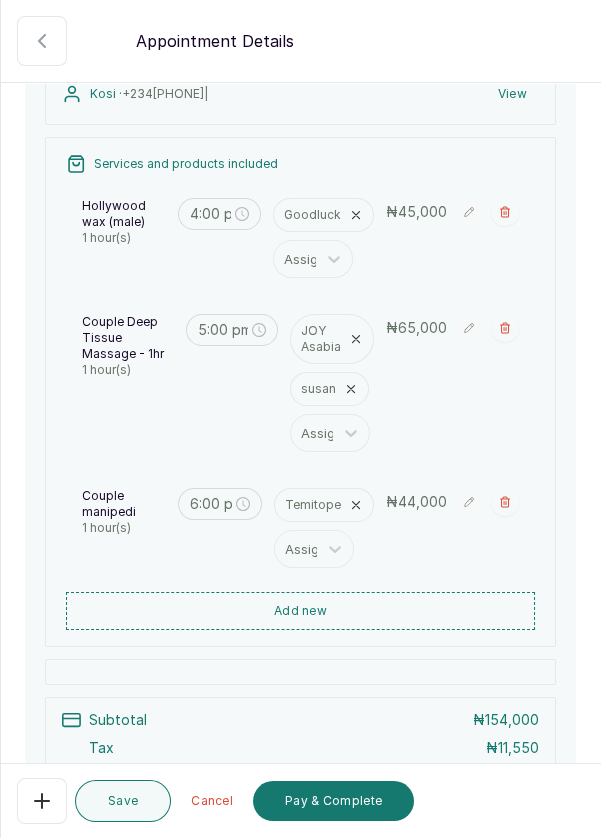 click at bounding box center [300, 211] 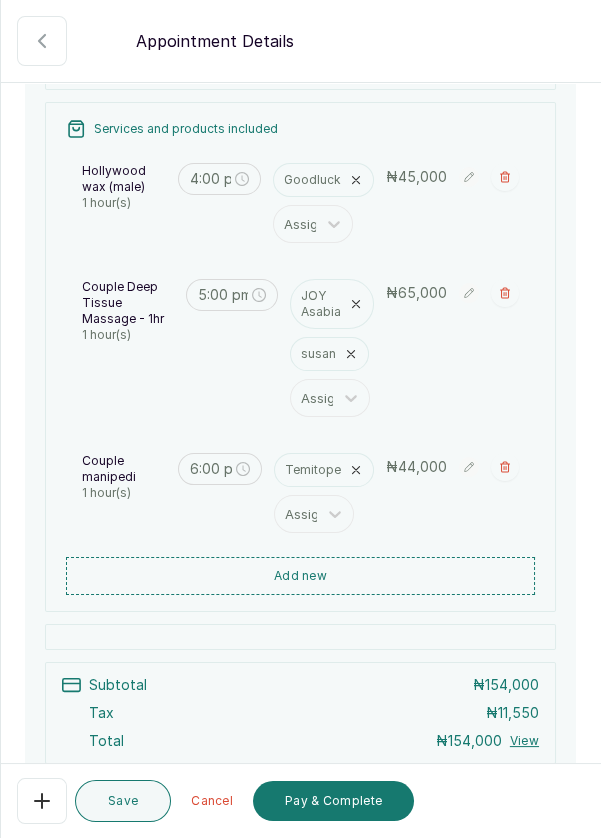 scroll, scrollTop: 257, scrollLeft: 0, axis: vertical 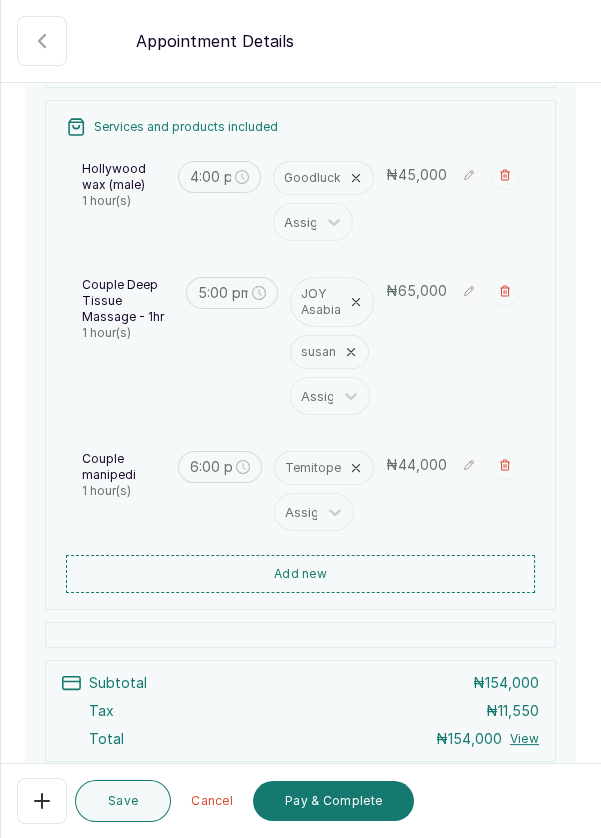click at bounding box center (300, 211) 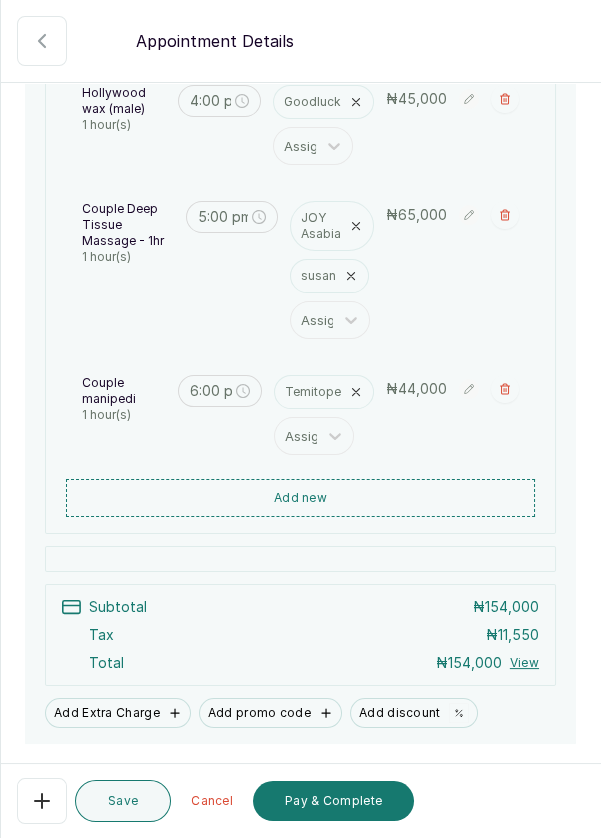 scroll, scrollTop: 389, scrollLeft: 0, axis: vertical 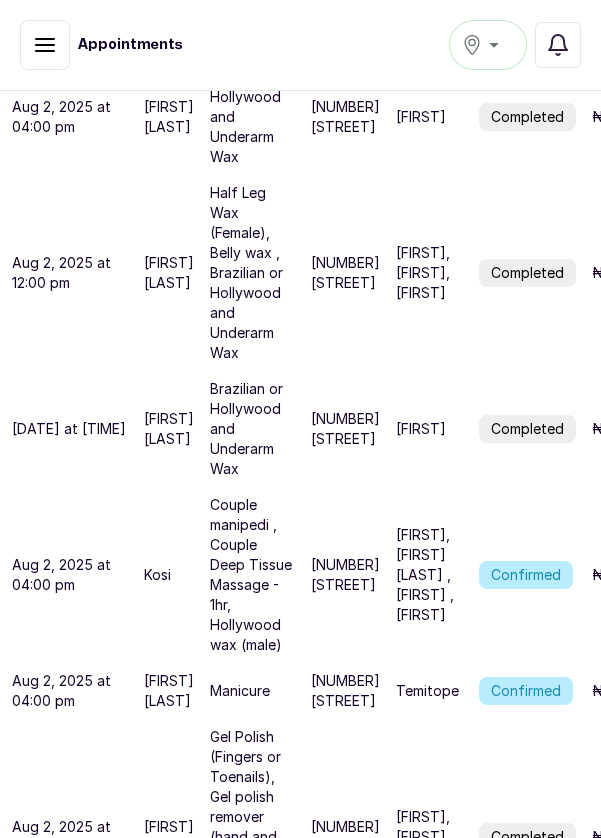 click on "Confirmed" at bounding box center [526, 575] 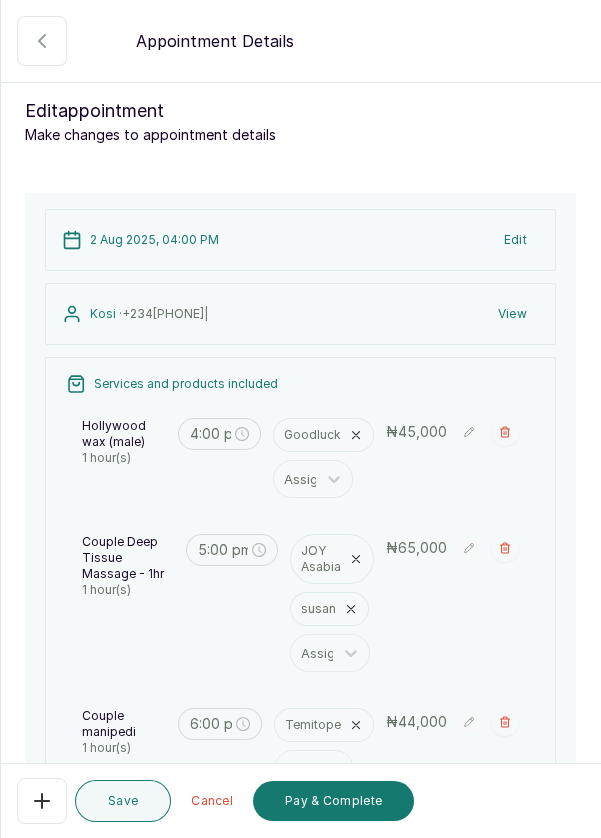 click 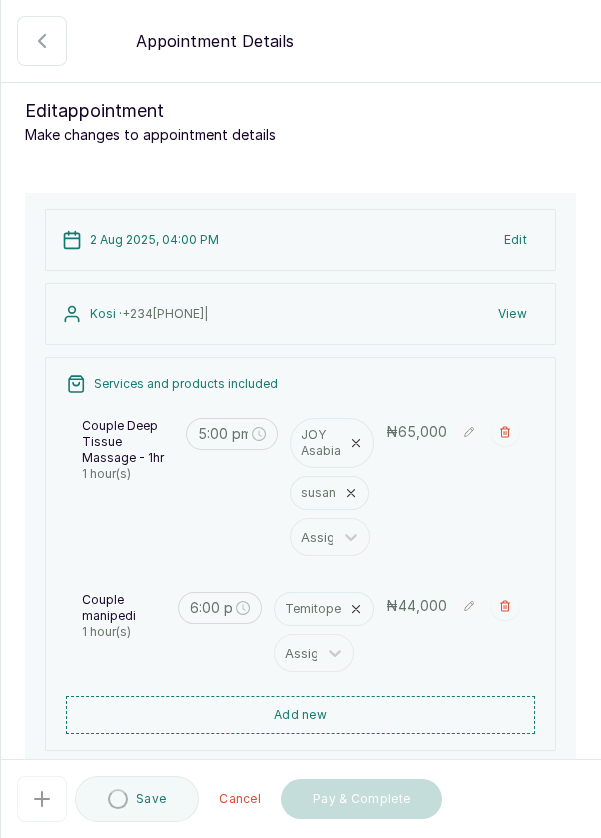 type on "5:00 pm" 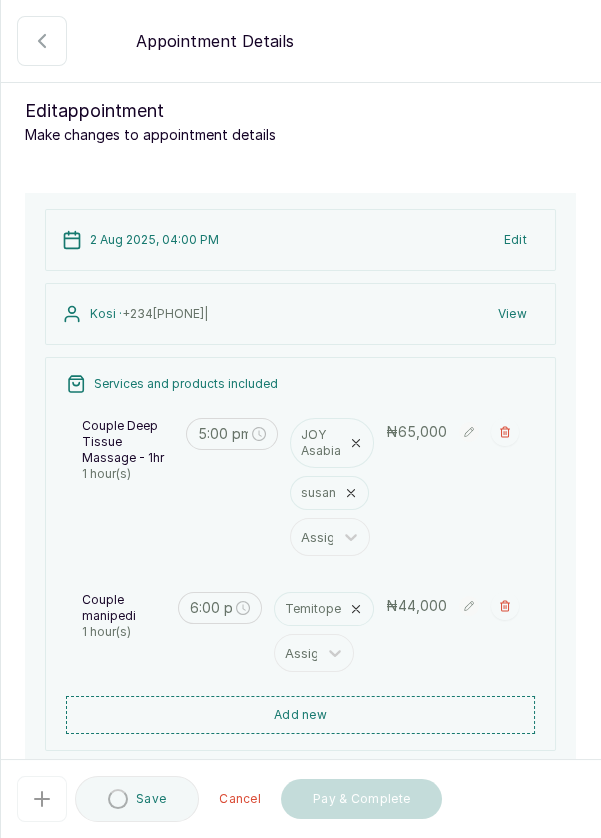 type on "6:00 pm" 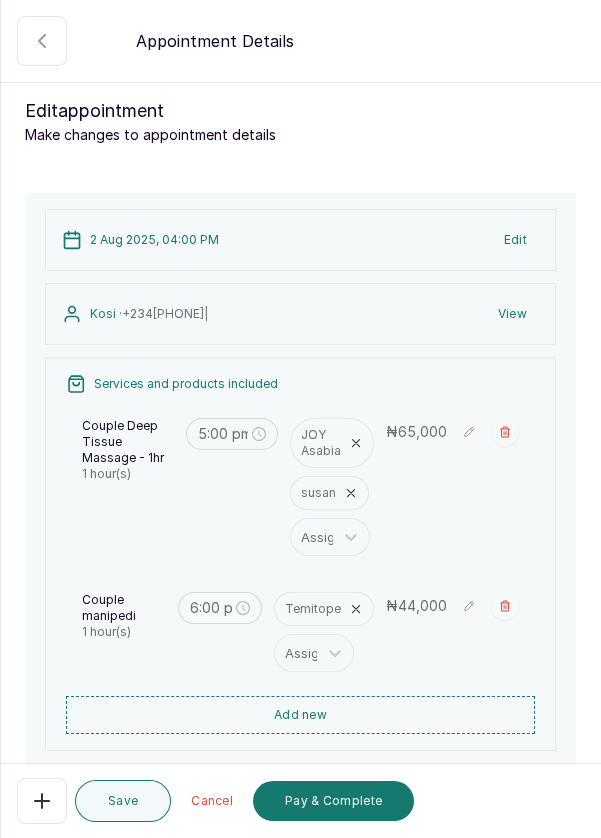 click on "Add new" at bounding box center (300, 715) 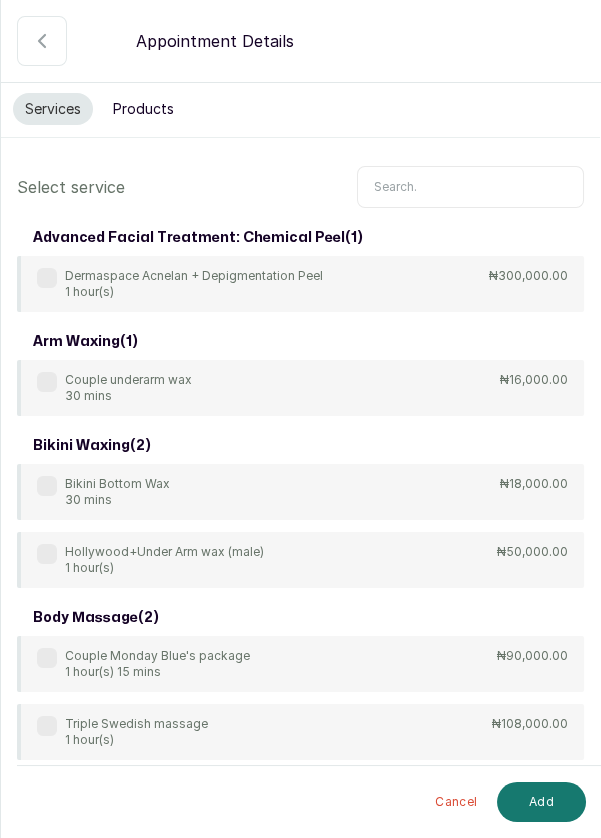 scroll, scrollTop: 0, scrollLeft: 0, axis: both 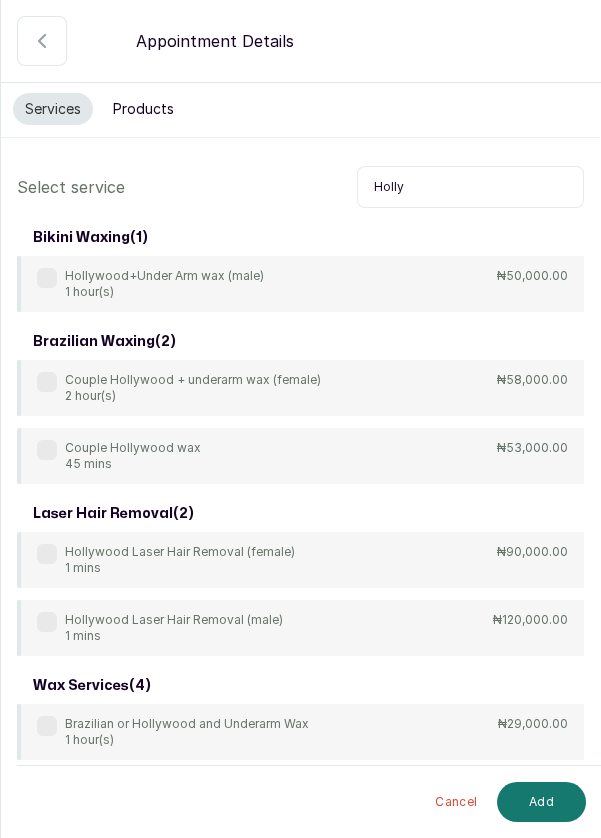 type on "Holly" 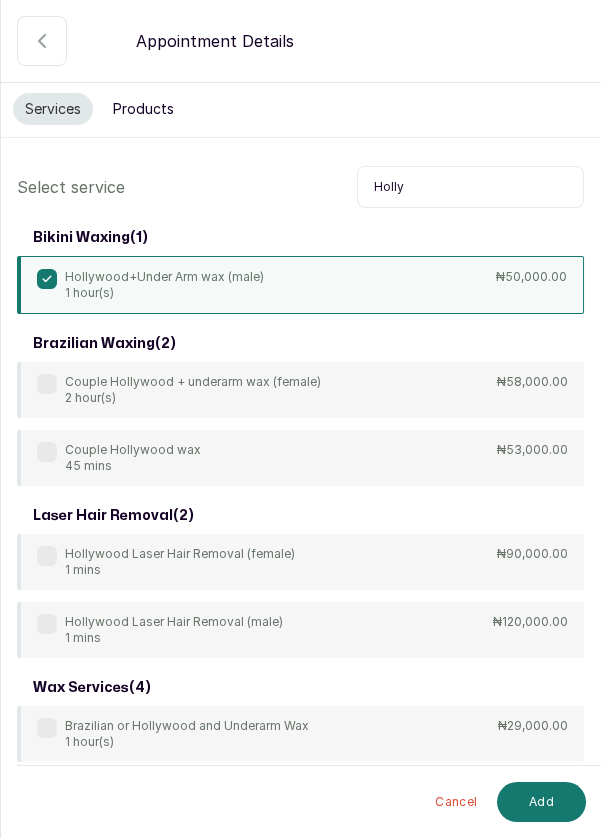 click on "Add" at bounding box center (541, 802) 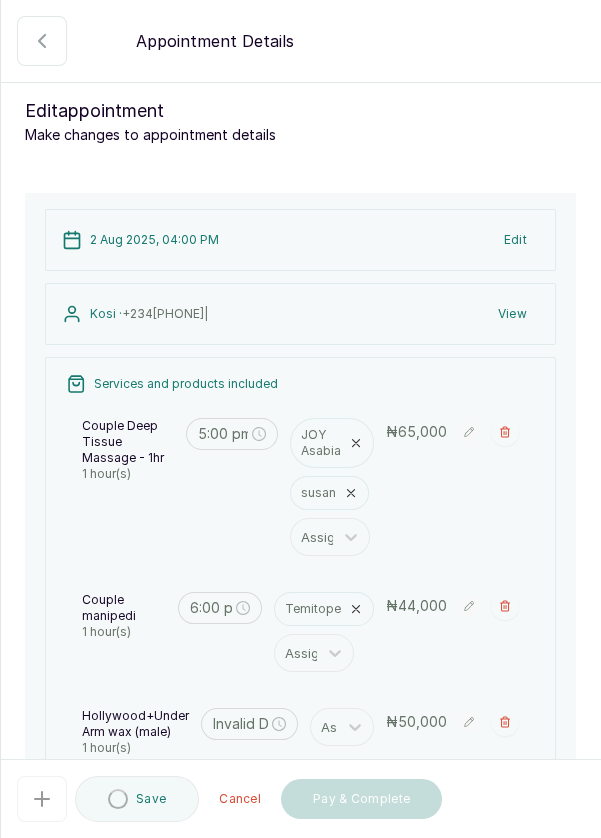 type on "7:00 pm" 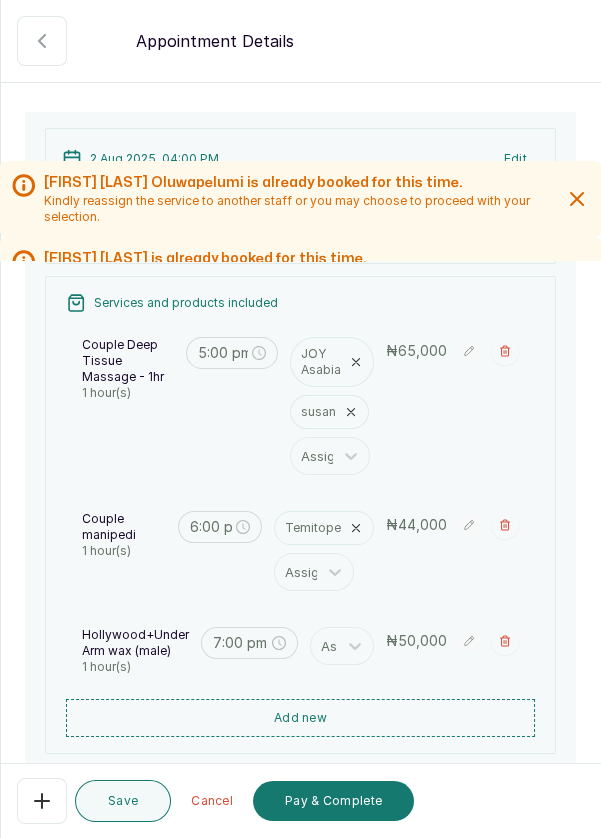 scroll, scrollTop: 78, scrollLeft: 0, axis: vertical 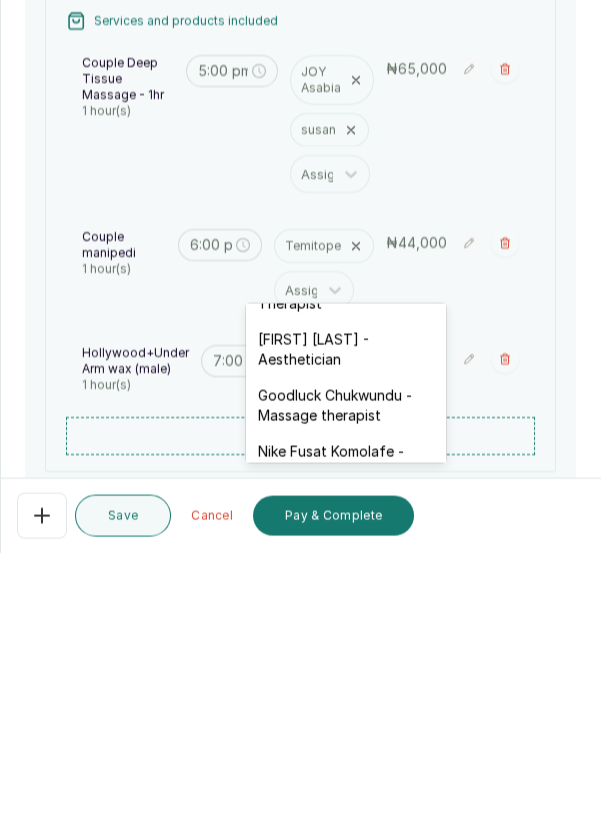 click on "Goodluck Chukwundu  - Massage therapist" at bounding box center (346, 691) 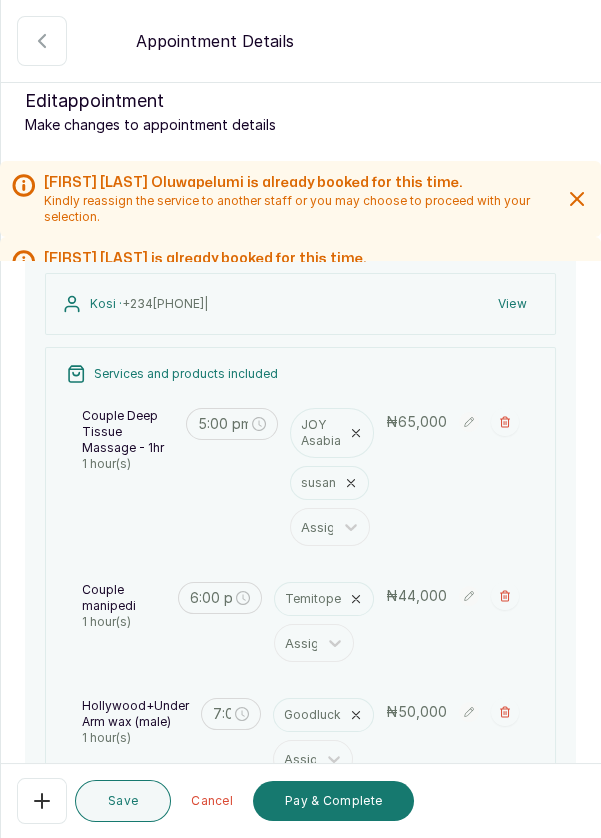 scroll, scrollTop: 0, scrollLeft: 0, axis: both 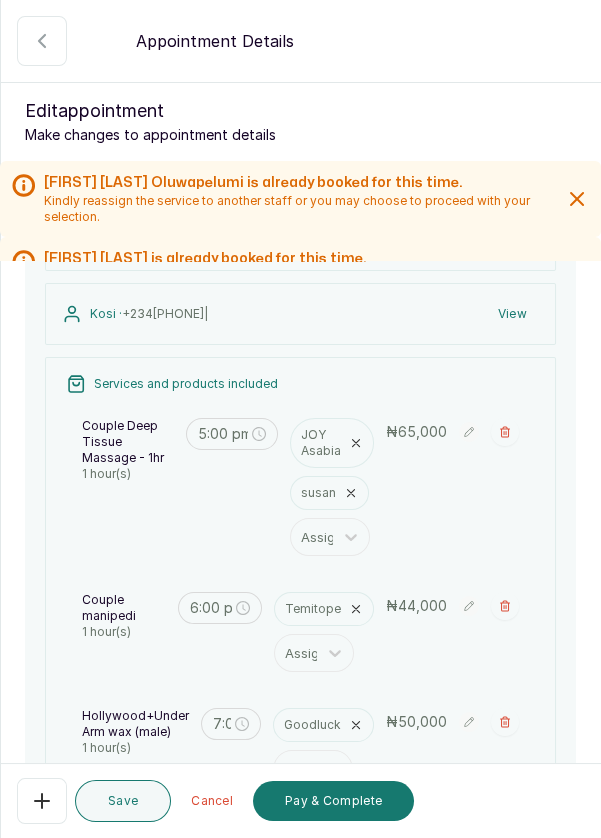 click 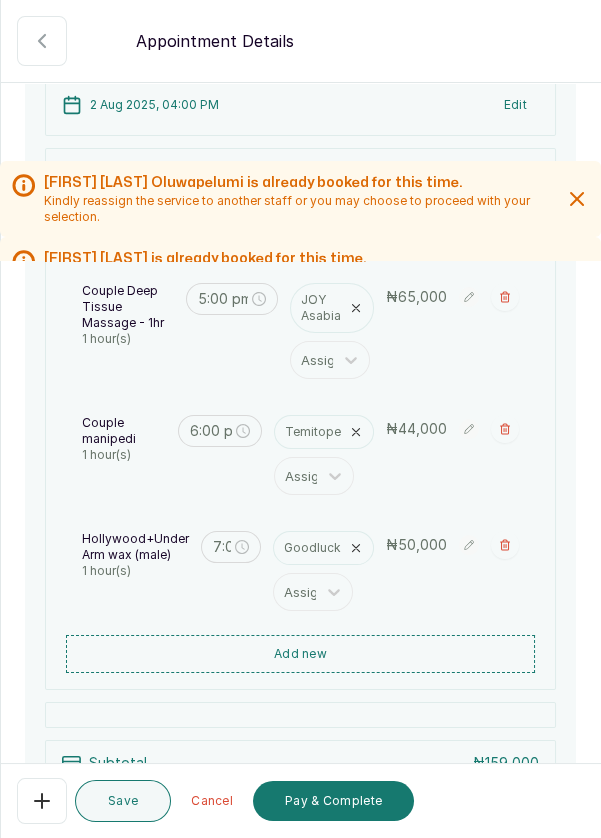 scroll, scrollTop: 137, scrollLeft: 0, axis: vertical 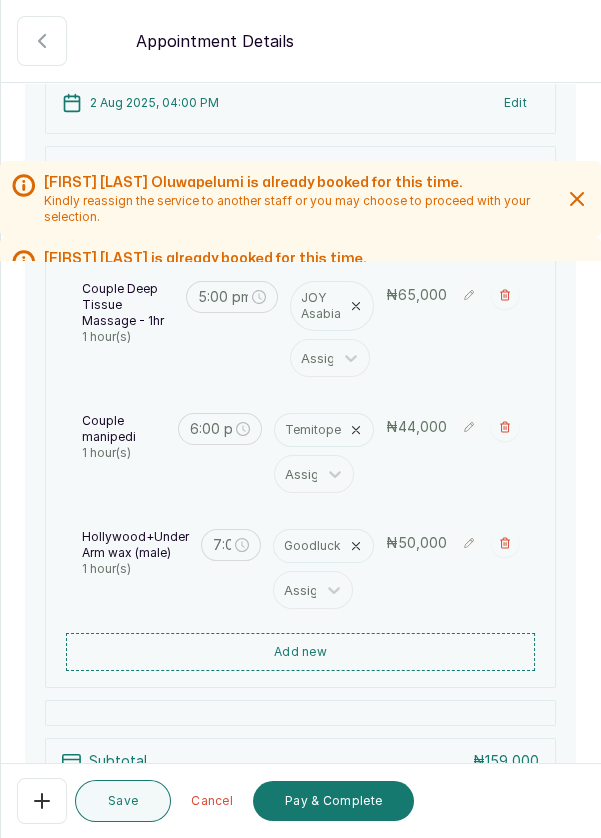 click on "Pay & Complete" at bounding box center [333, 801] 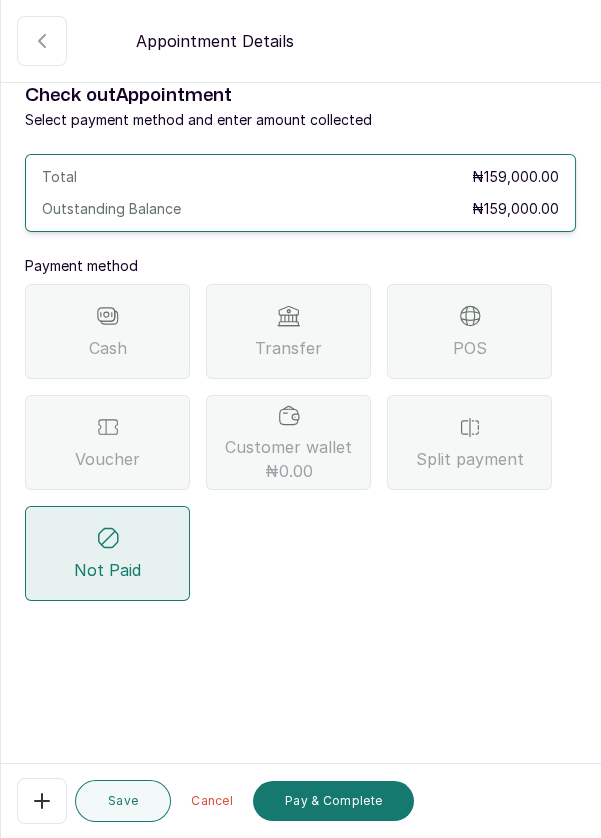 scroll, scrollTop: 0, scrollLeft: 0, axis: both 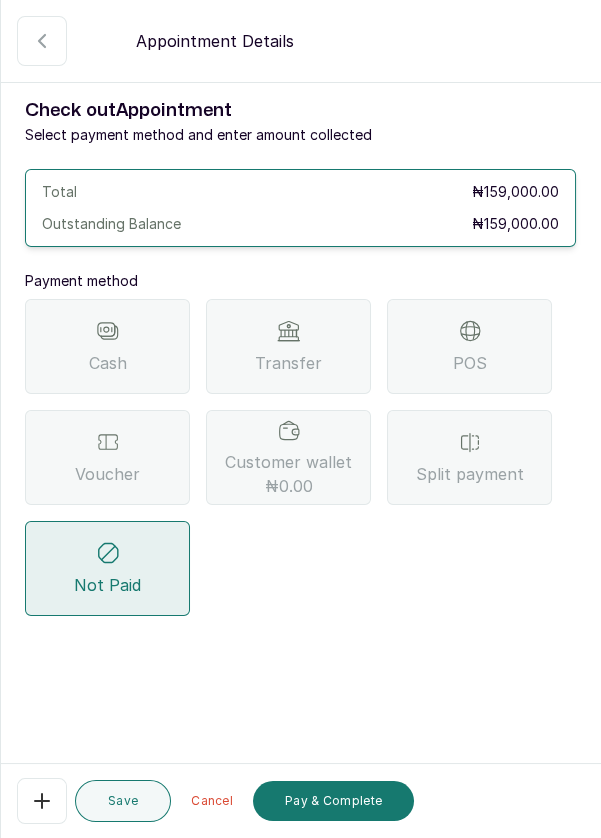 click on "Split payment" at bounding box center [469, 457] 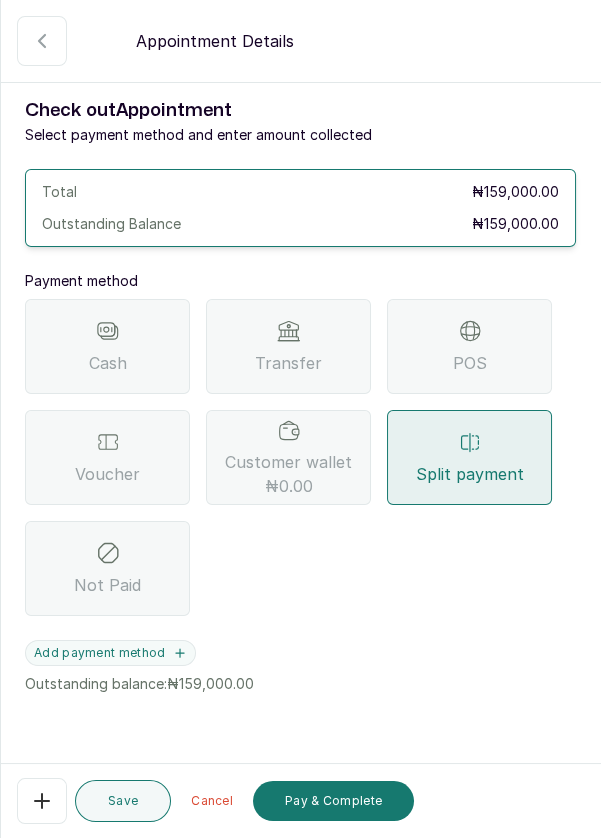 click 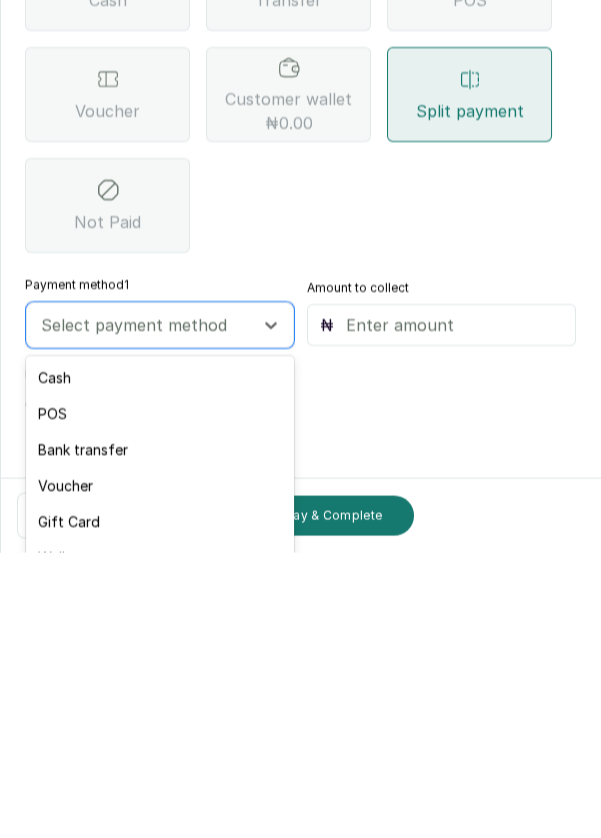 scroll, scrollTop: 69, scrollLeft: 0, axis: vertical 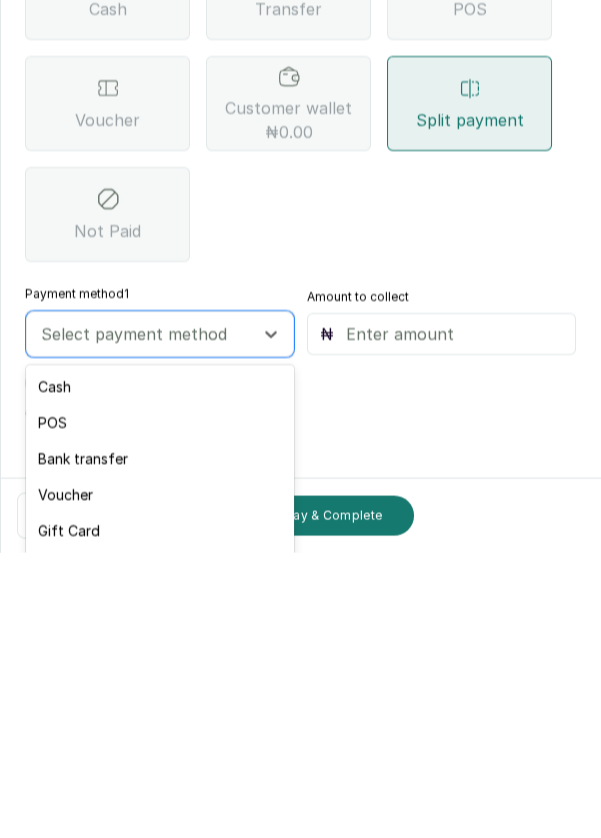 click on "Voucher" at bounding box center (160, 780) 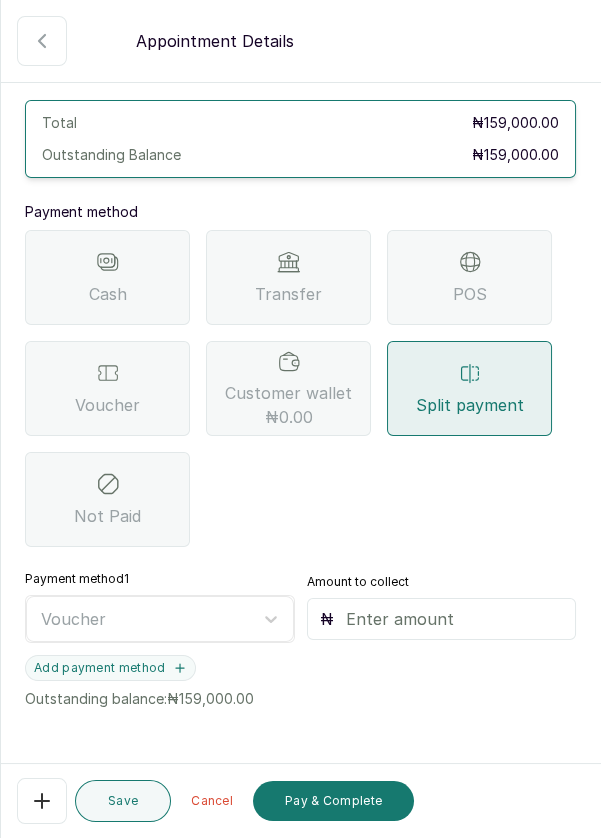 click at bounding box center [455, 619] 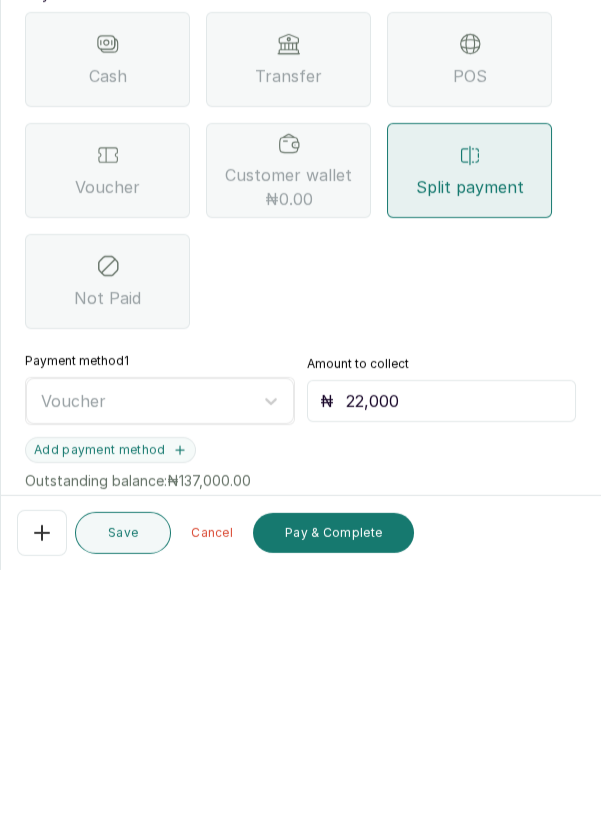 scroll, scrollTop: 0, scrollLeft: 0, axis: both 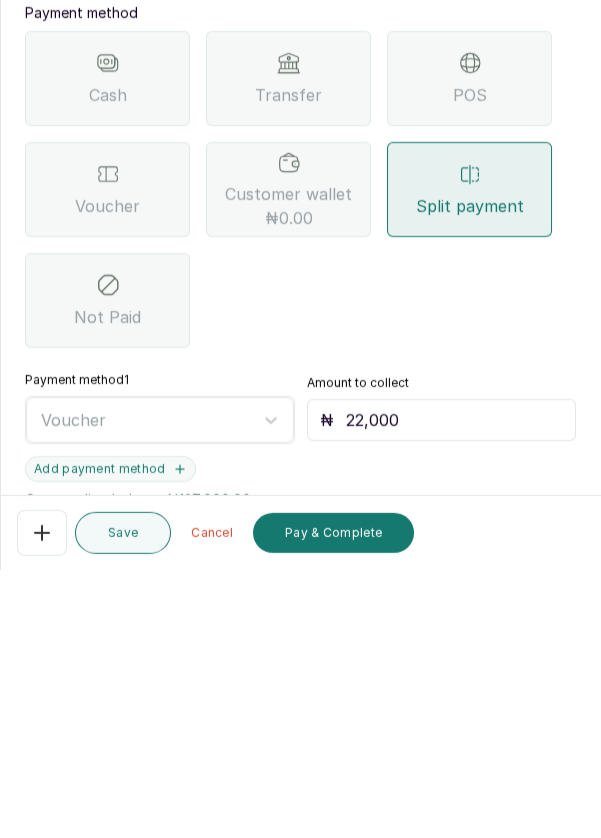 type on "22,000" 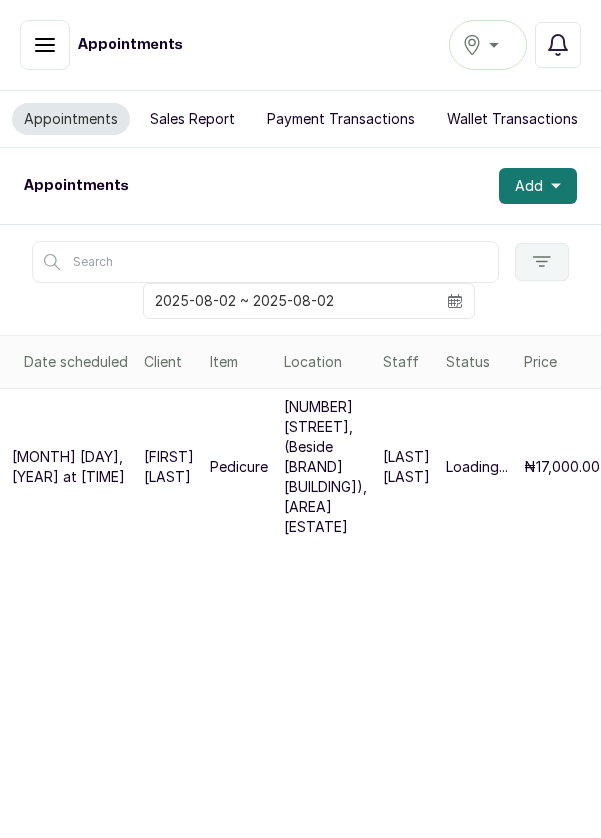 scroll, scrollTop: 0, scrollLeft: 0, axis: both 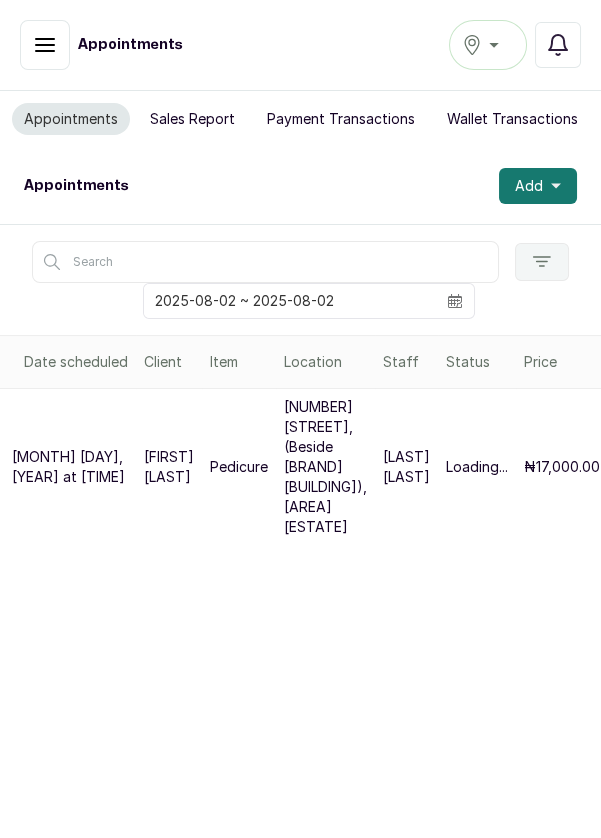 click on "Ikoyi" at bounding box center (488, 45) 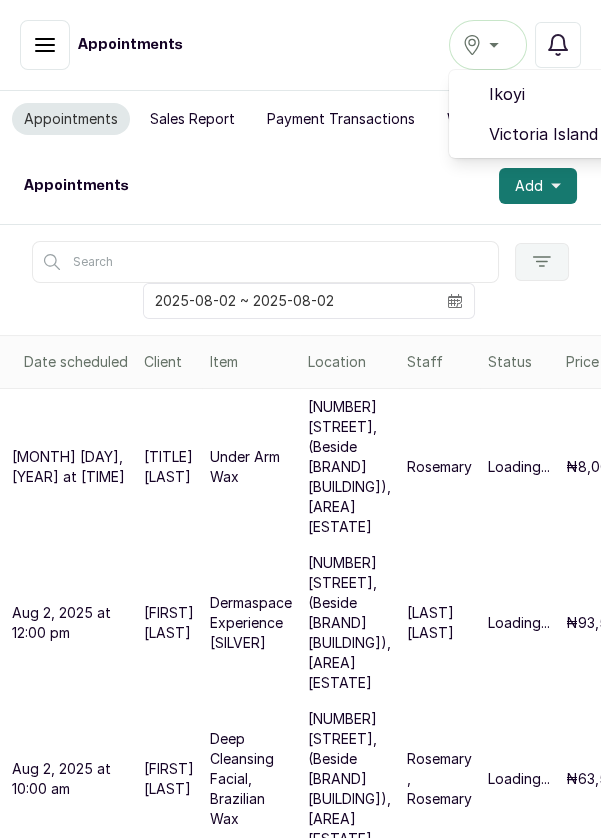 click on "Victoria Island" at bounding box center (561, 134) 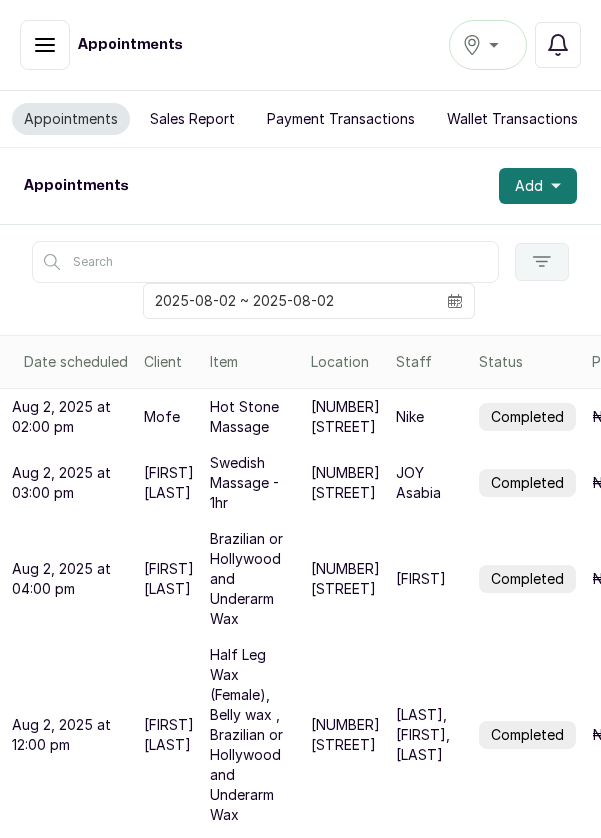 scroll, scrollTop: 0, scrollLeft: 0, axis: both 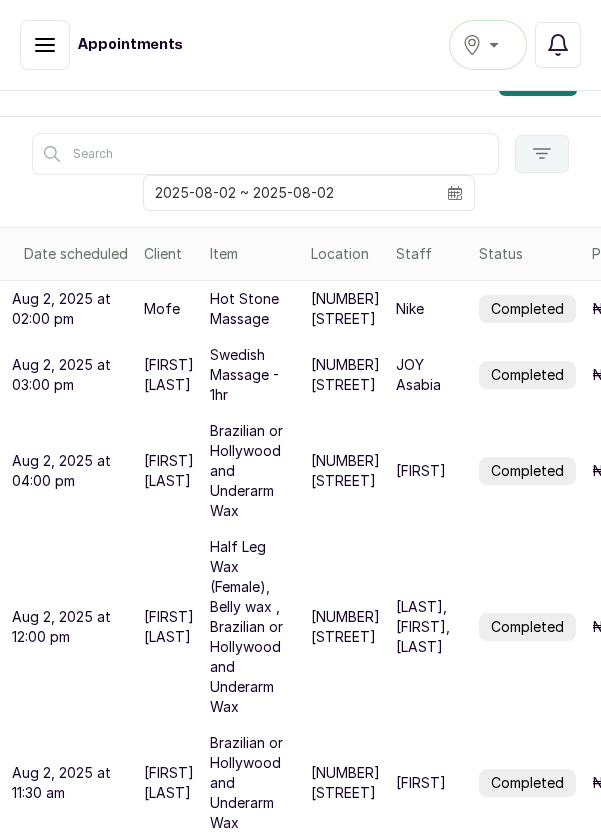 click on "Completed" at bounding box center [527, 783] 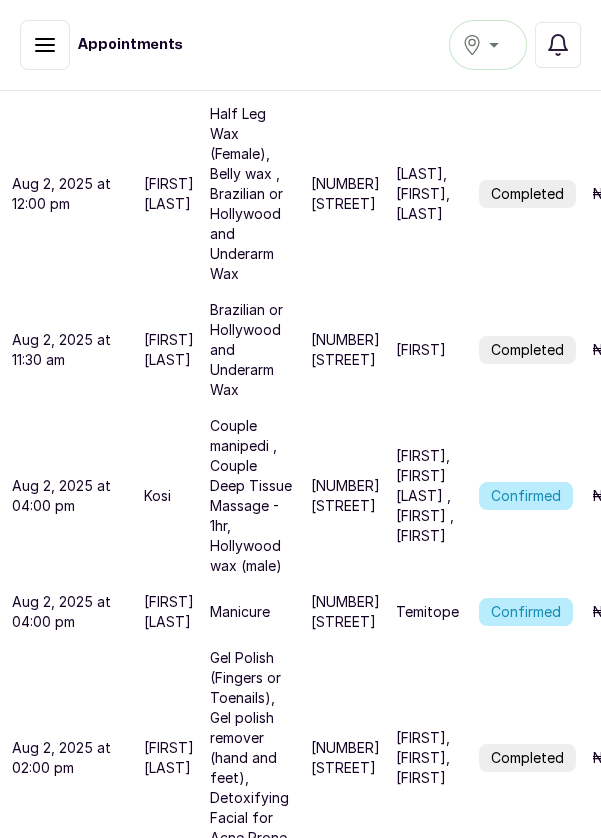 click on "Confirmed" at bounding box center [526, 496] 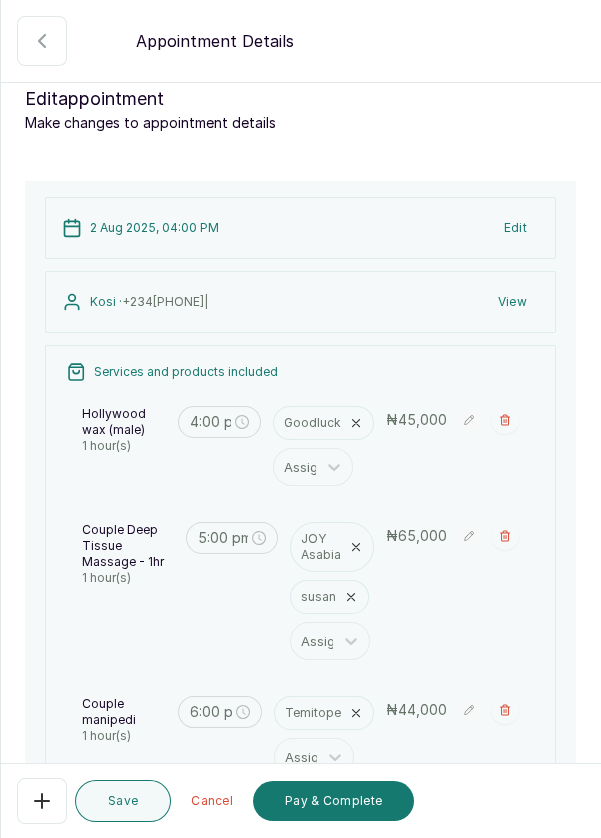 scroll, scrollTop: 11, scrollLeft: 0, axis: vertical 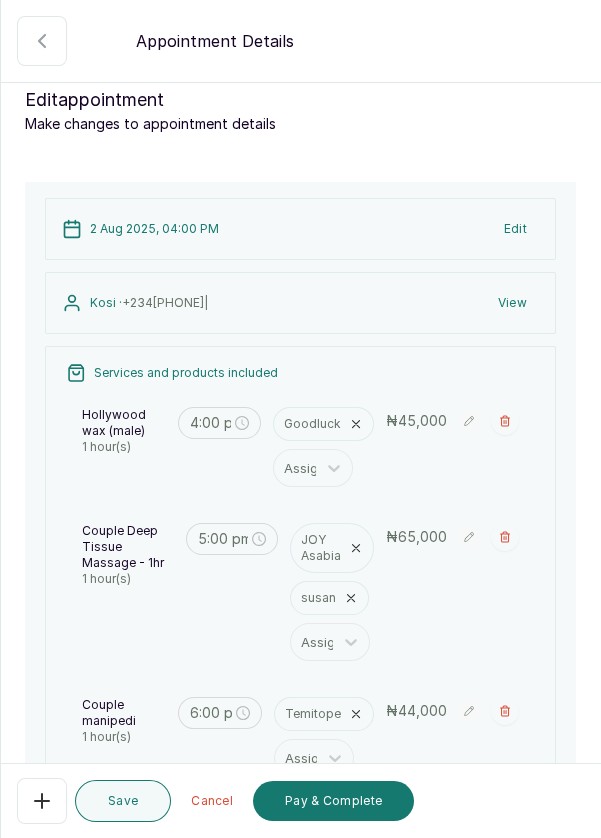 click at bounding box center [505, 421] 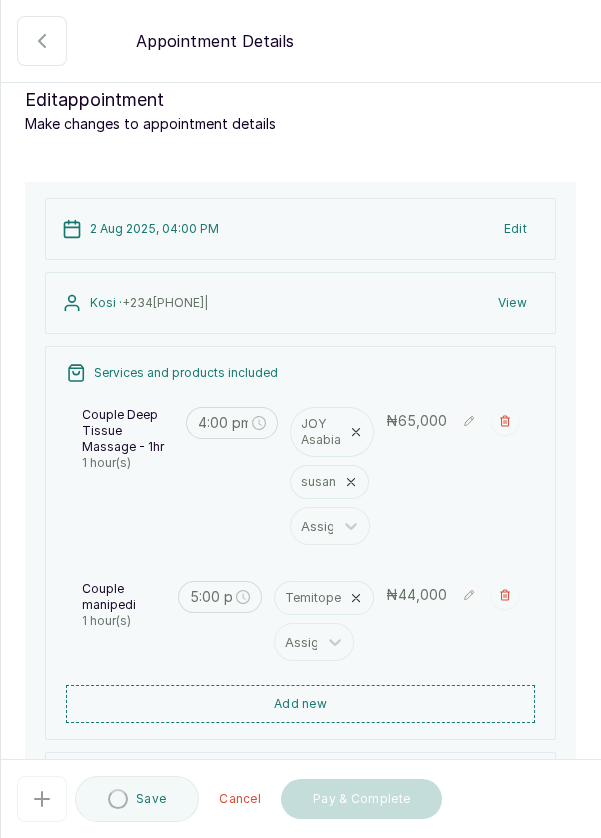type on "5:00 pm" 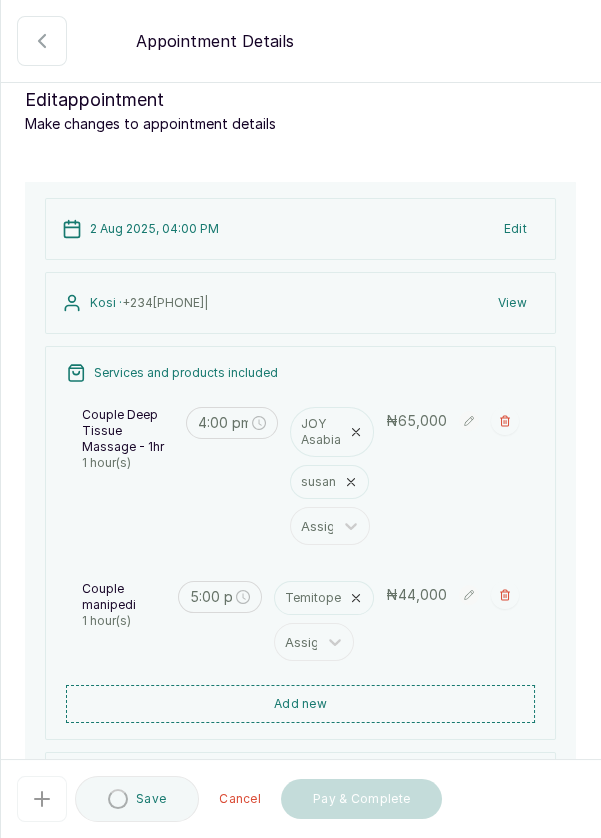 type on "6:00 pm" 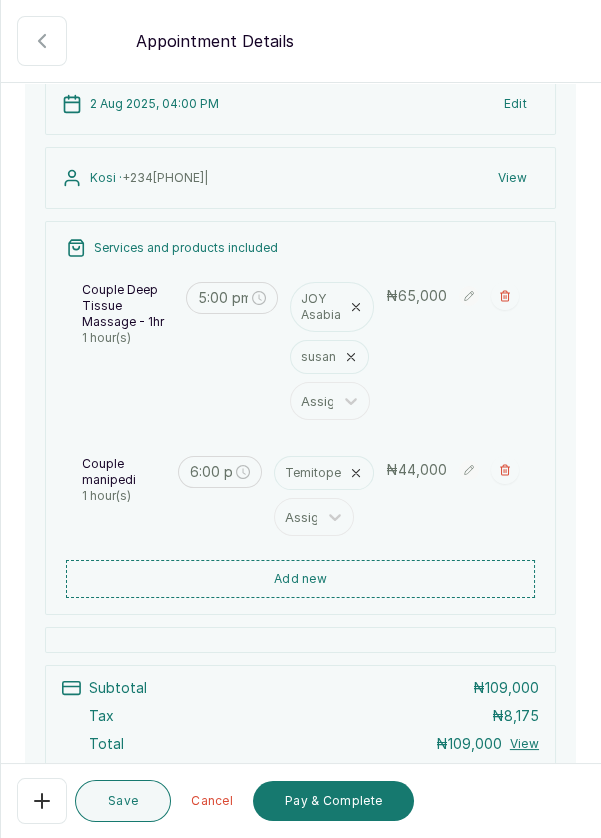 scroll, scrollTop: 115, scrollLeft: 0, axis: vertical 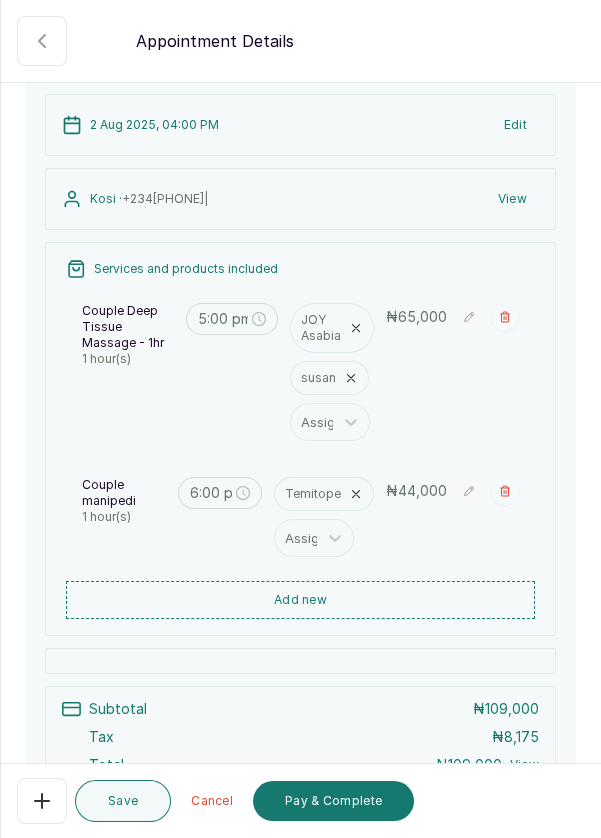 click on "Add new" at bounding box center [300, 600] 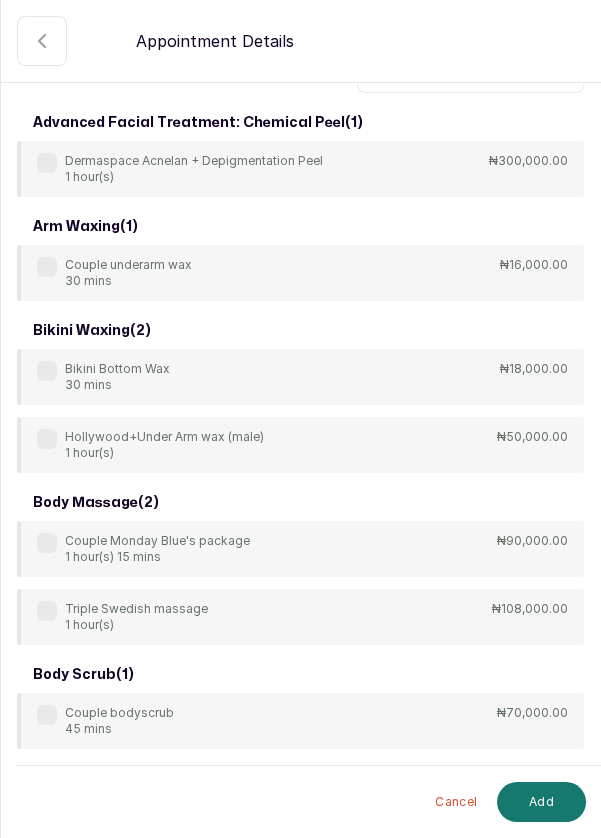 scroll, scrollTop: 0, scrollLeft: 0, axis: both 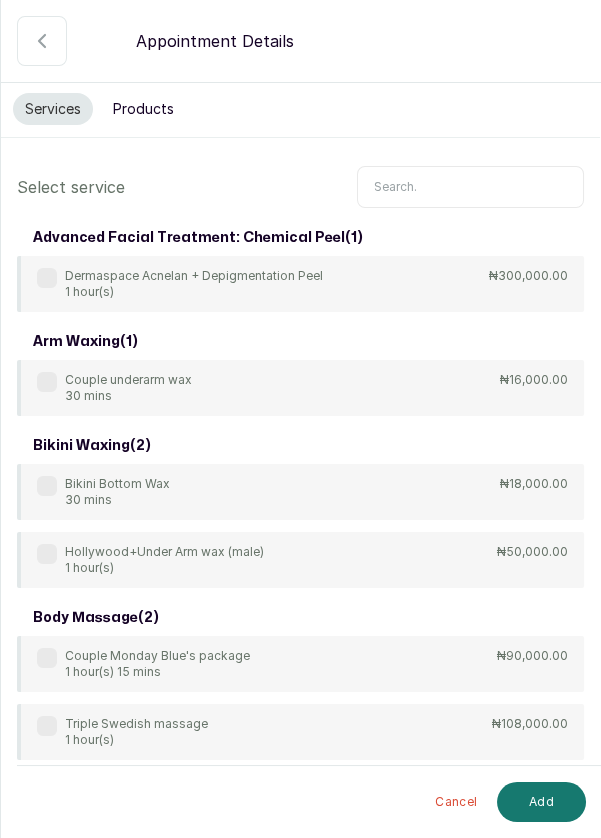 click at bounding box center [470, 187] 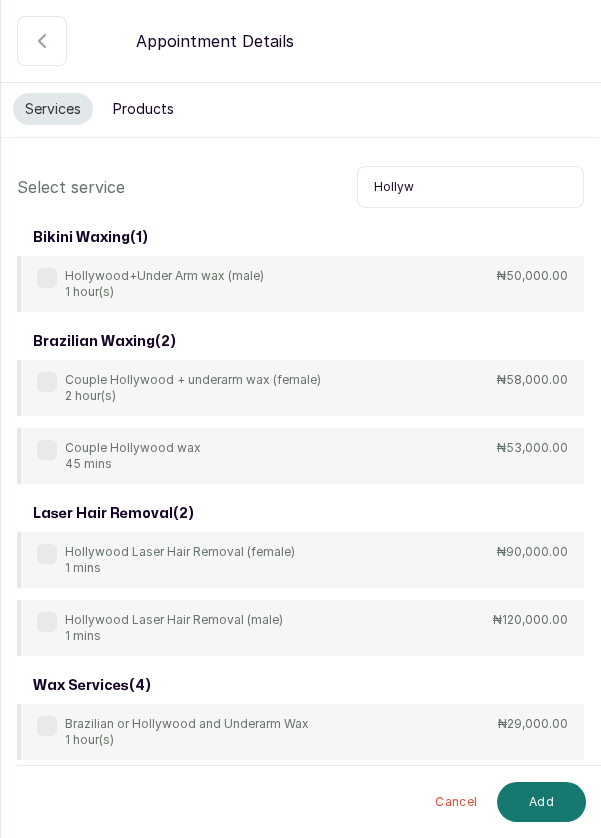 type on "Hollyw" 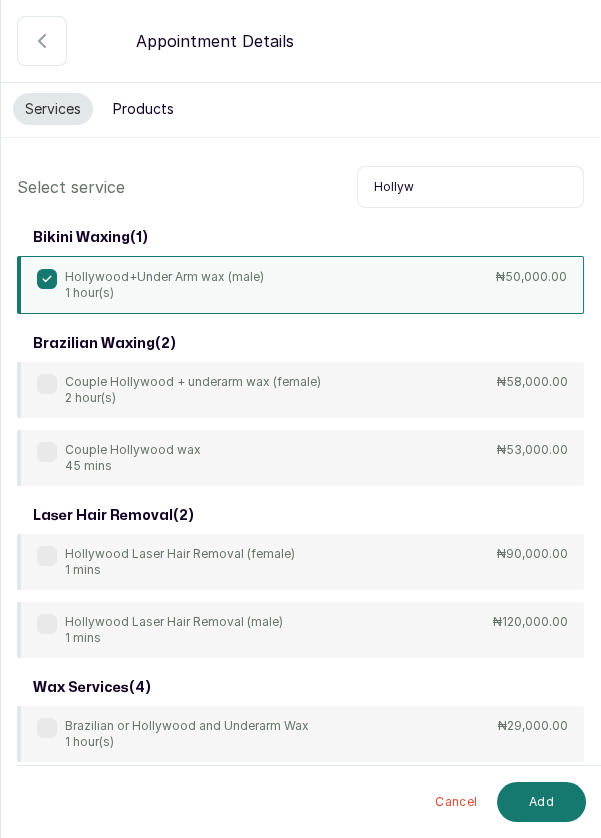 click on "Add" at bounding box center (541, 802) 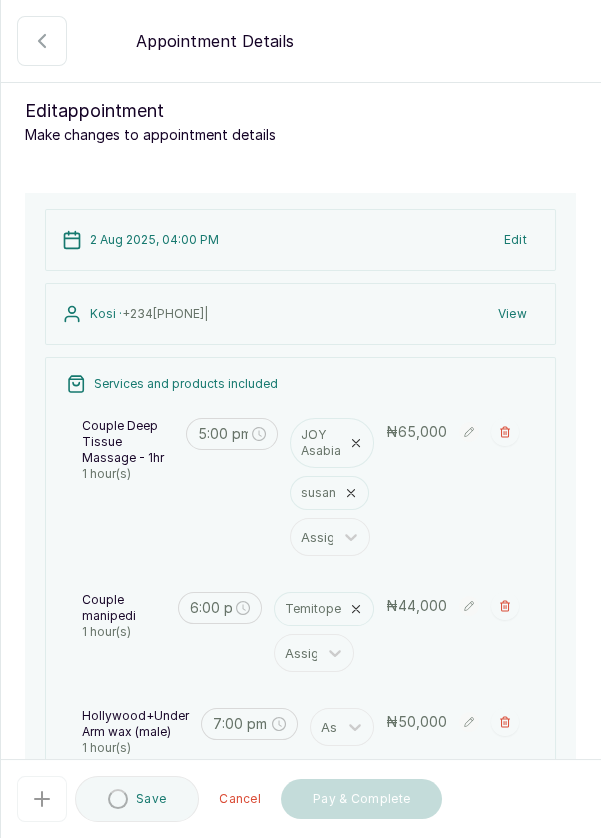 type on "7:00 pm" 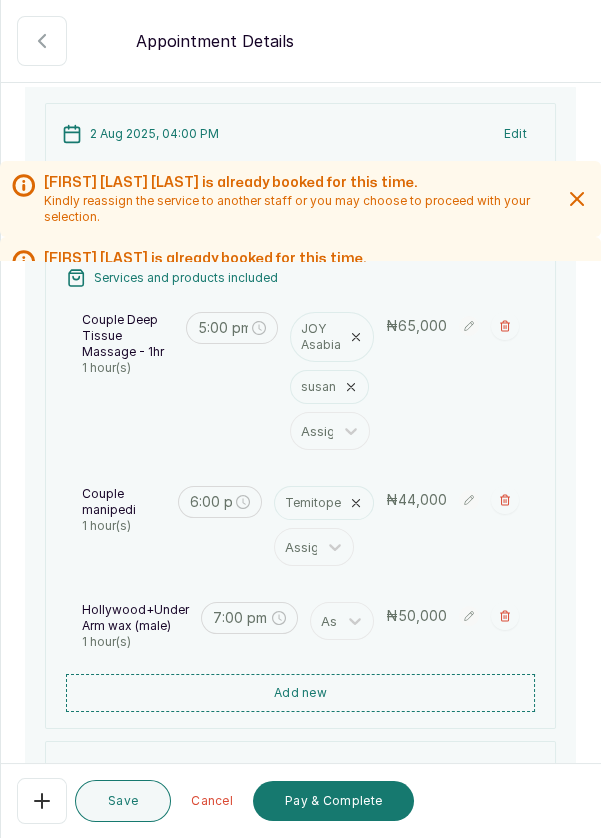 scroll, scrollTop: 113, scrollLeft: 0, axis: vertical 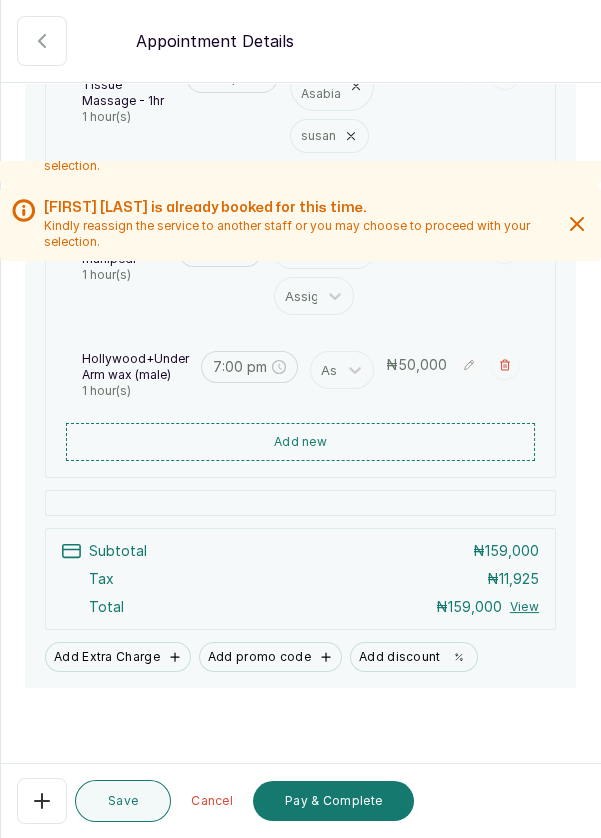 click on "Pay & Complete" at bounding box center [333, 801] 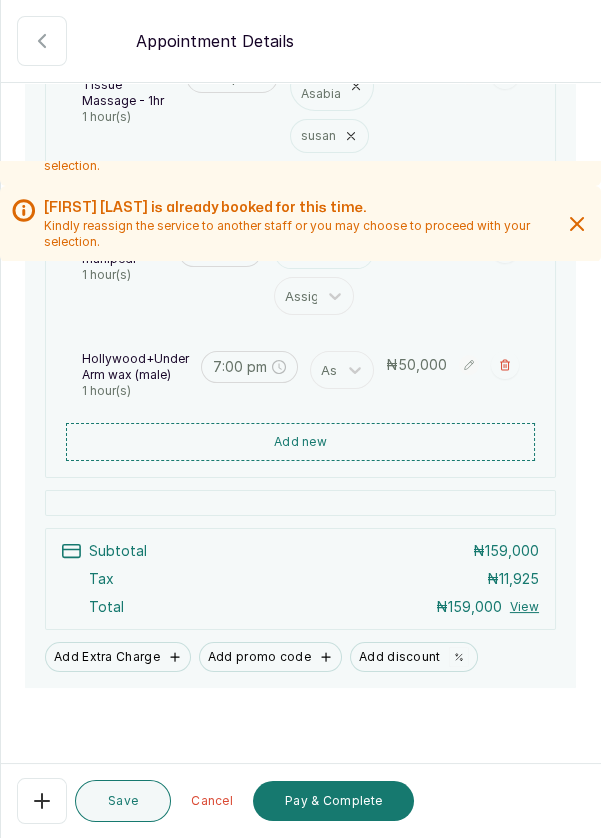 scroll, scrollTop: 0, scrollLeft: 0, axis: both 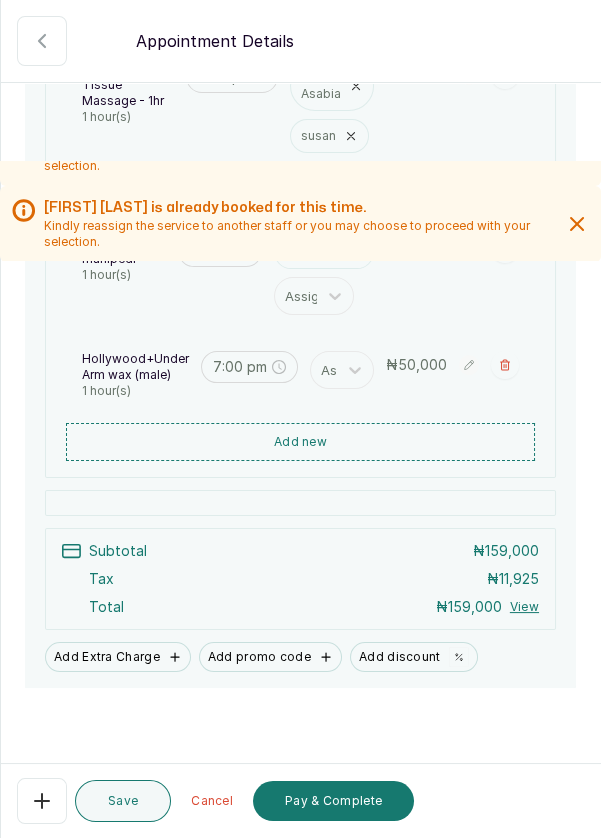 click on "Pay & Complete" at bounding box center (333, 801) 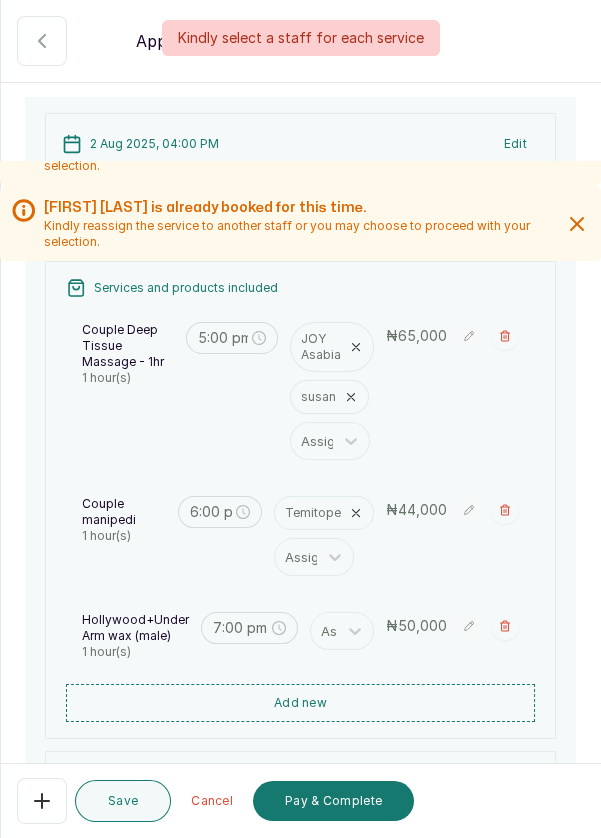 scroll, scrollTop: 96, scrollLeft: 0, axis: vertical 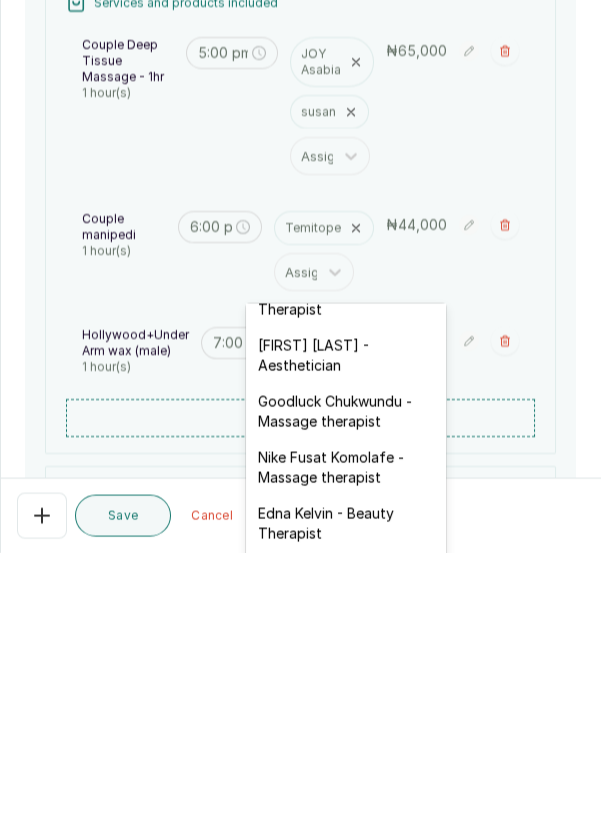 click on "Goodluck Chukwundu  - Massage therapist" at bounding box center (346, 697) 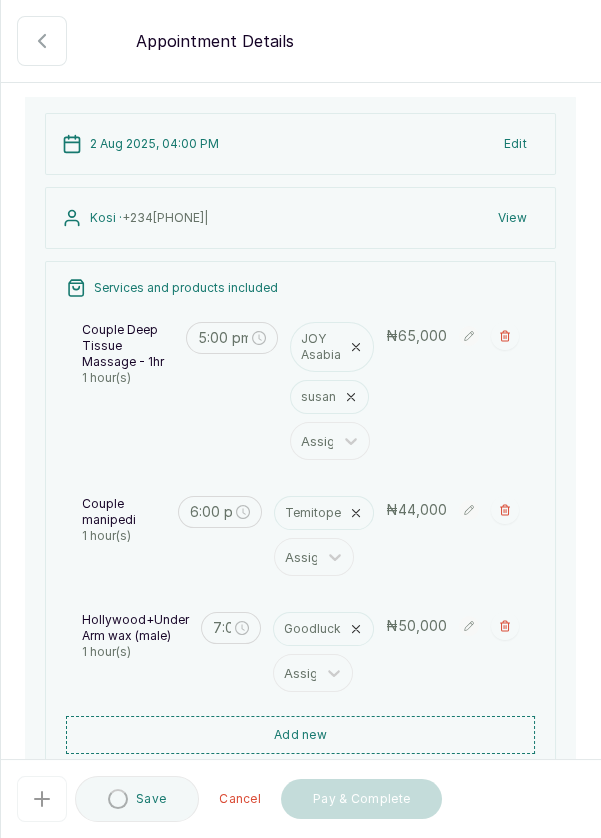 scroll, scrollTop: 0, scrollLeft: 0, axis: both 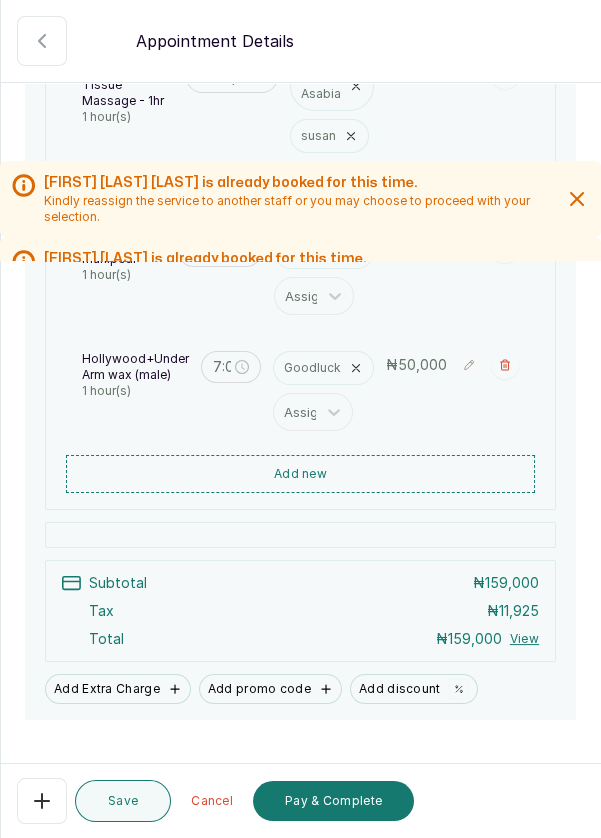 click on "Pay & Complete" at bounding box center [333, 801] 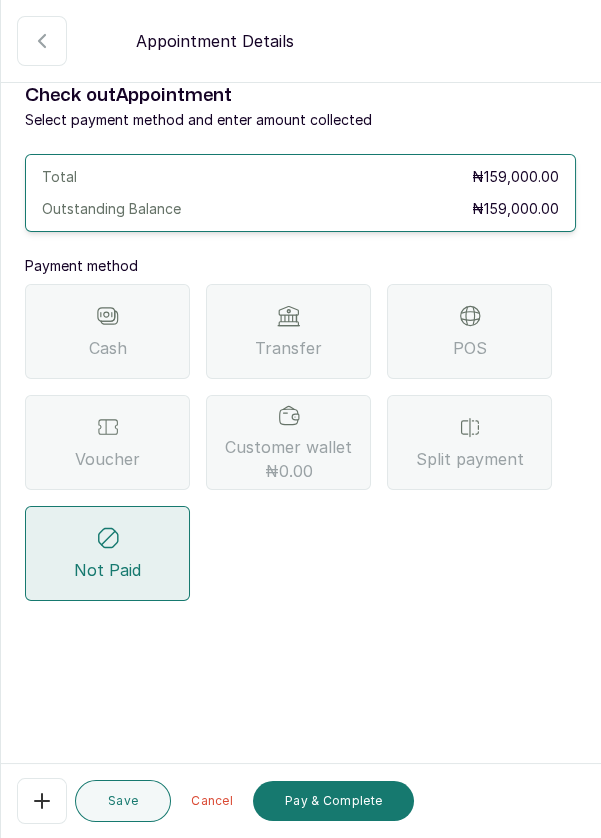 scroll, scrollTop: 0, scrollLeft: 0, axis: both 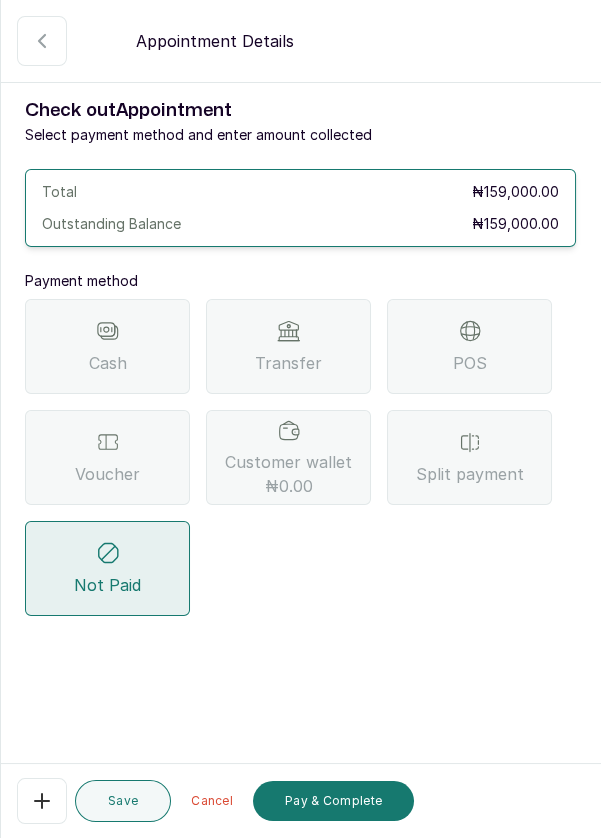 click on "Split payment" at bounding box center (470, 474) 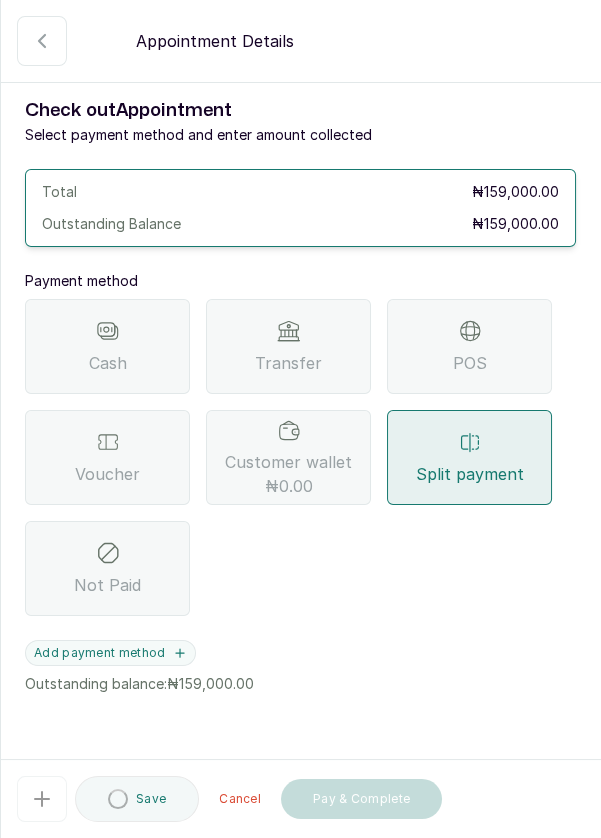click on "Voucher" at bounding box center [107, 457] 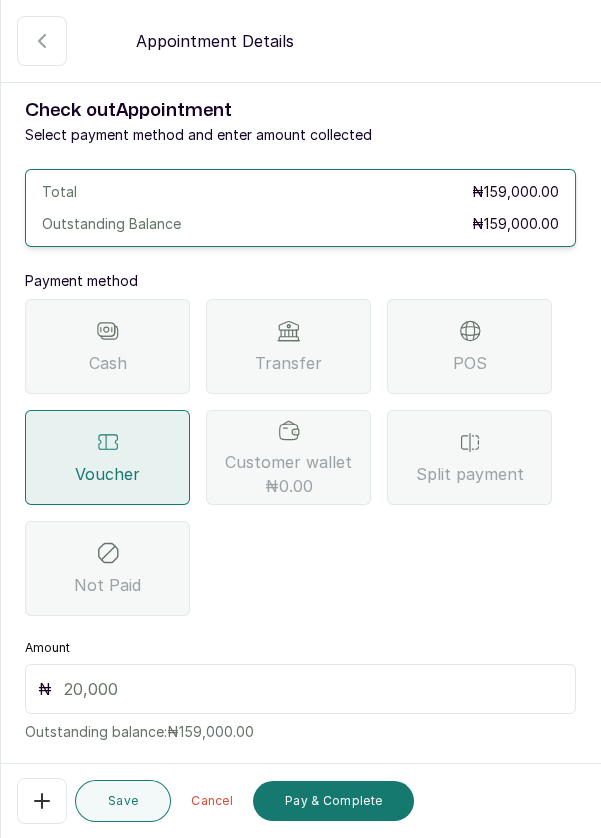 click at bounding box center (313, 689) 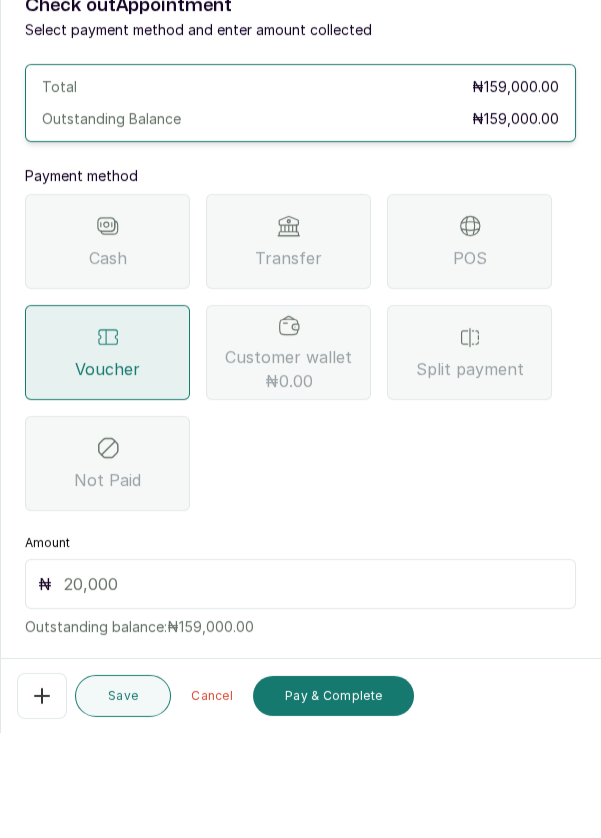 click on "Split payment" at bounding box center (469, 457) 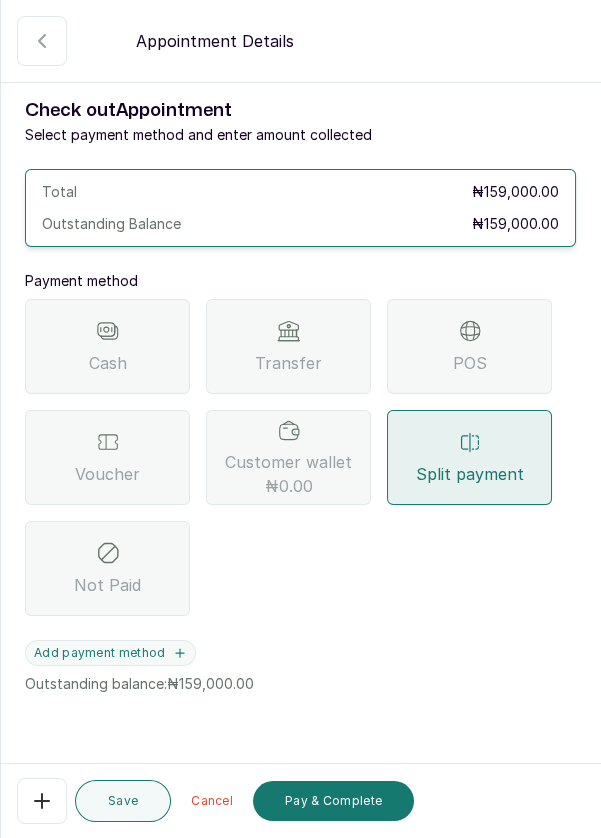 scroll, scrollTop: 90, scrollLeft: 0, axis: vertical 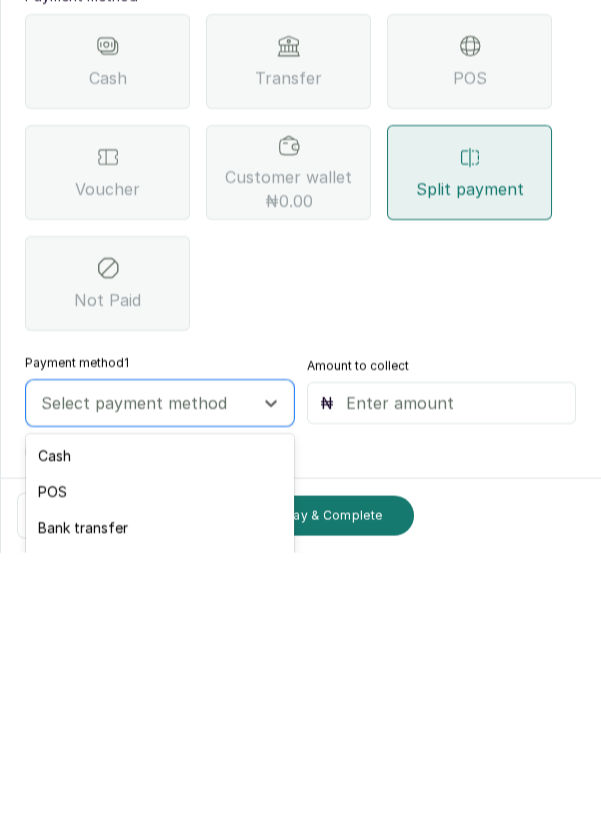 click on "Voucher" at bounding box center [160, 849] 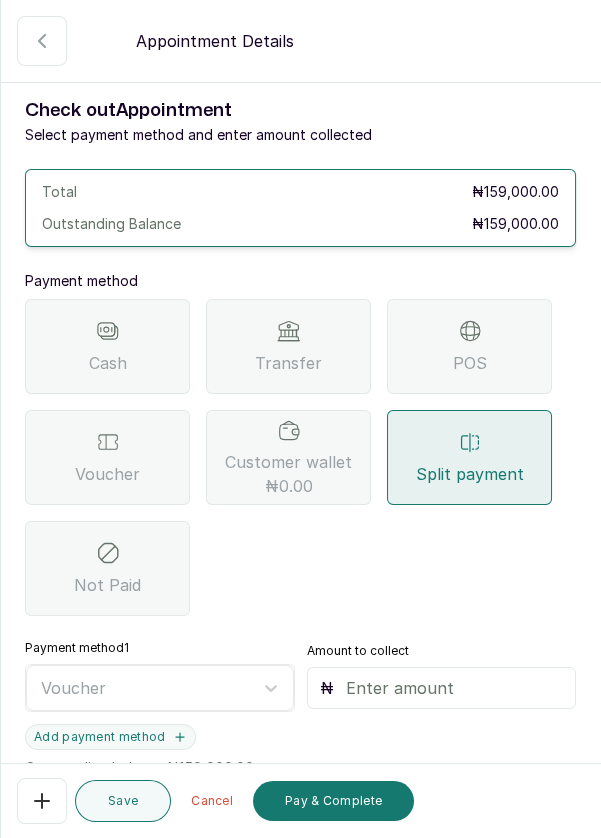 click at bounding box center (455, 688) 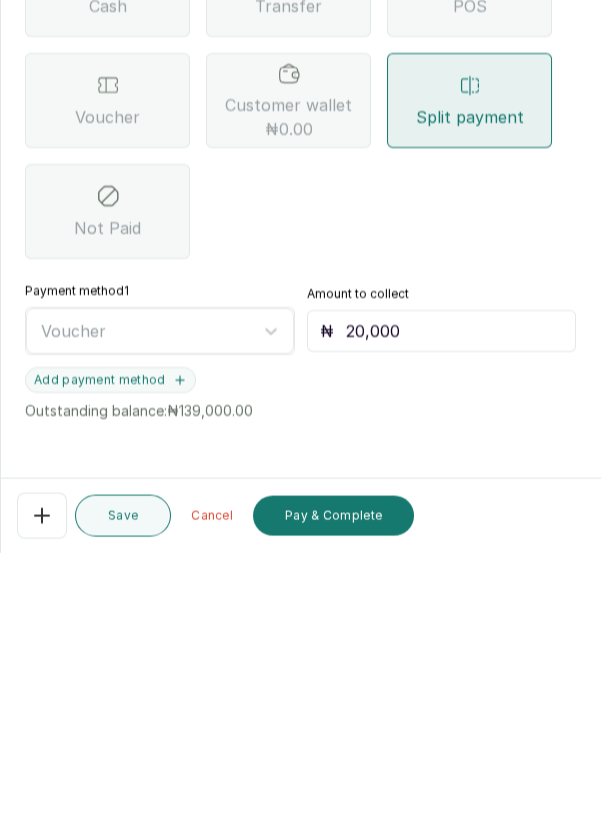 scroll, scrollTop: 71, scrollLeft: 0, axis: vertical 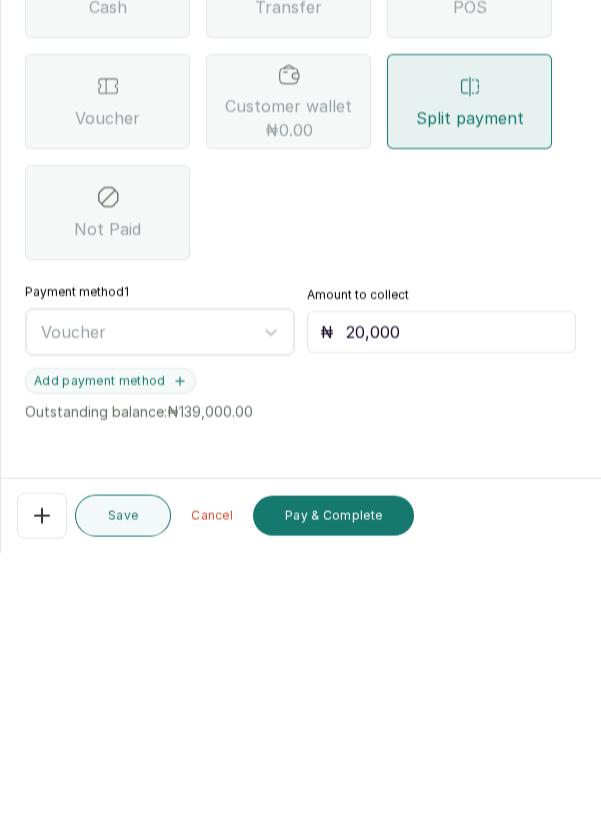 type on "20,000" 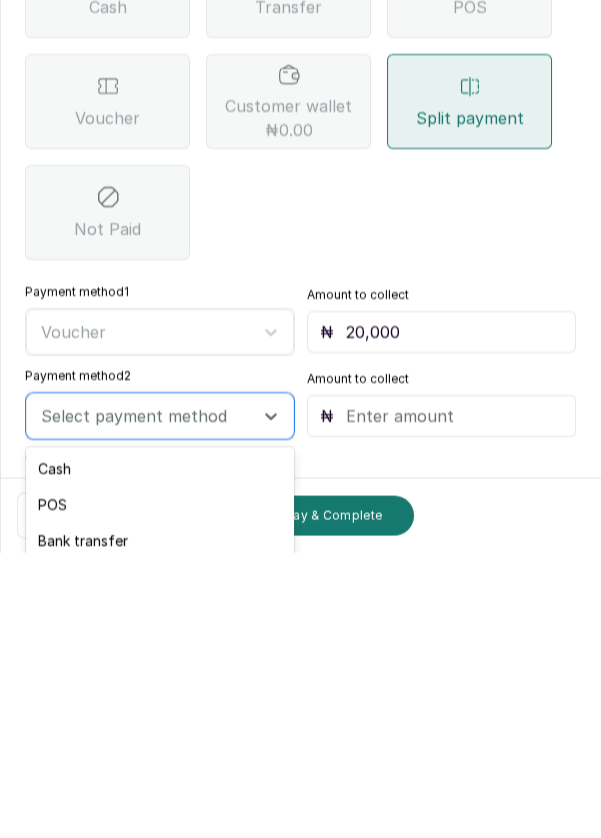 click on "Bank transfer" at bounding box center (160, 826) 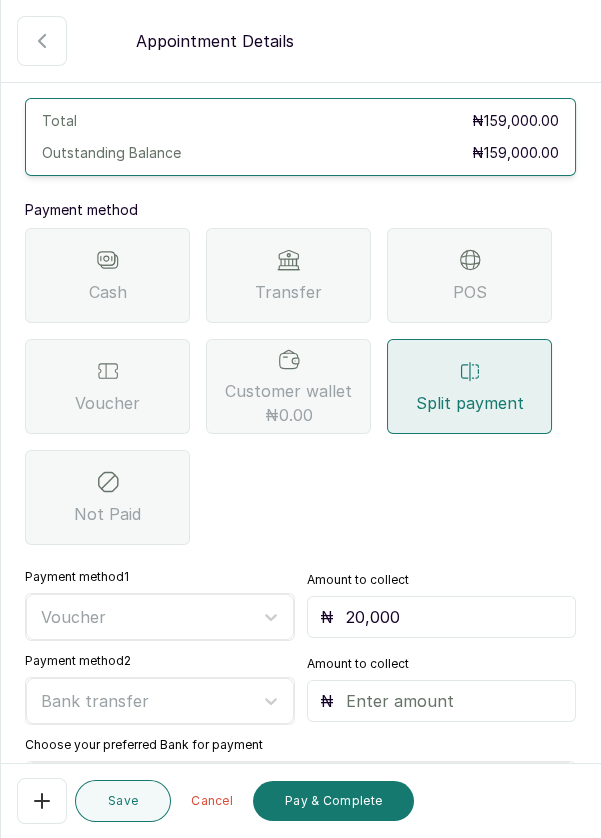 click at bounding box center [455, 701] 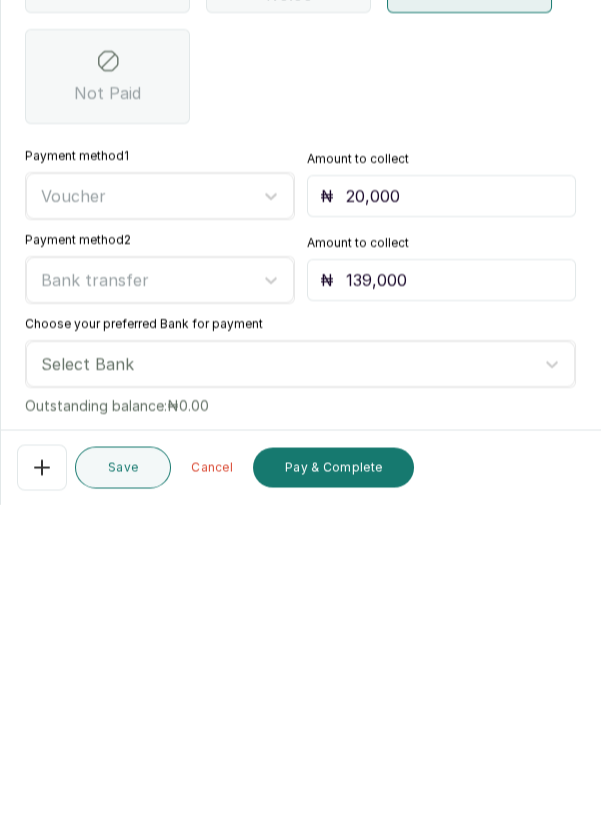 scroll, scrollTop: 153, scrollLeft: 0, axis: vertical 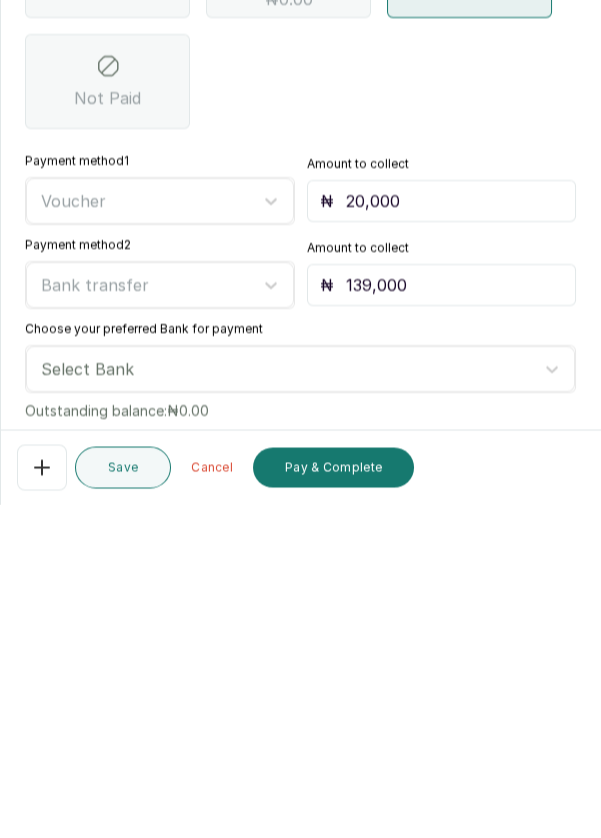 type on "139,000" 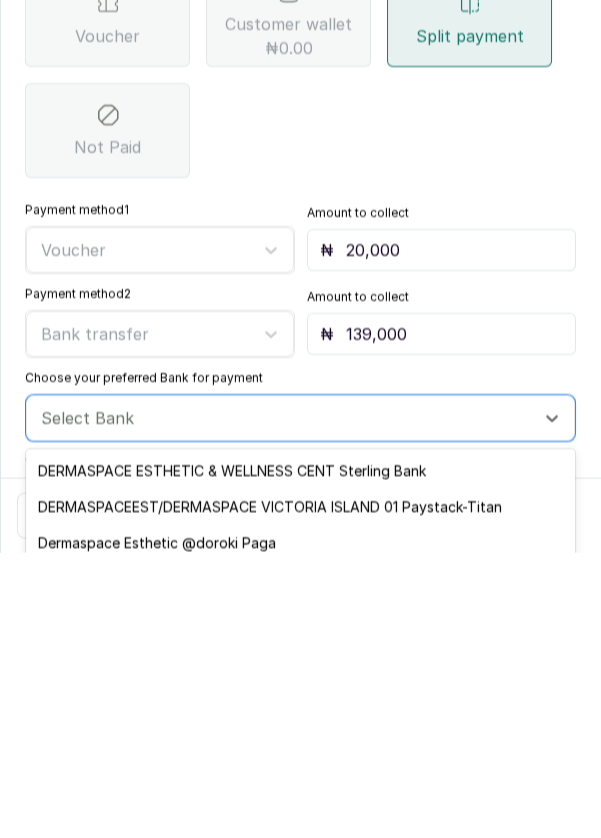 click on "DERMASPACEEST/DERMASPACE VICTORIA ISLAND 01 Paystack-Titan" at bounding box center (300, 792) 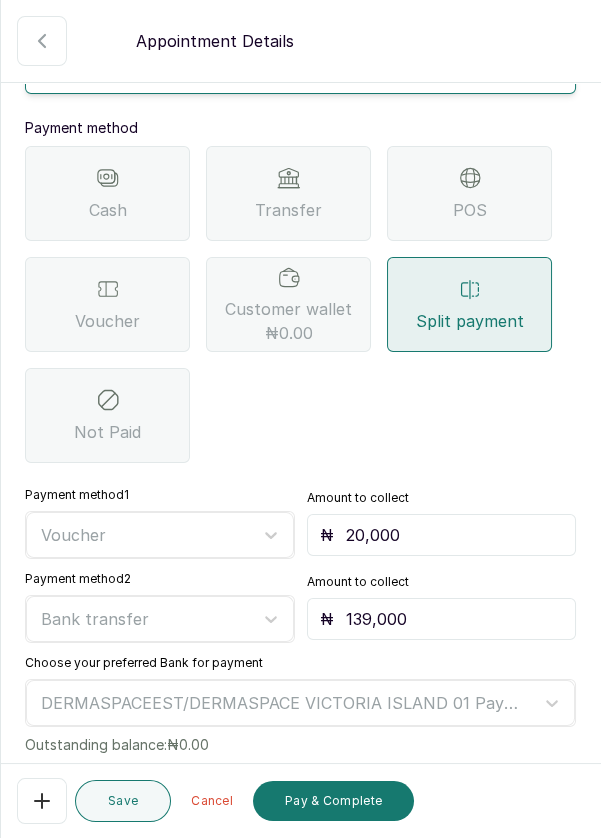 scroll, scrollTop: 206, scrollLeft: 0, axis: vertical 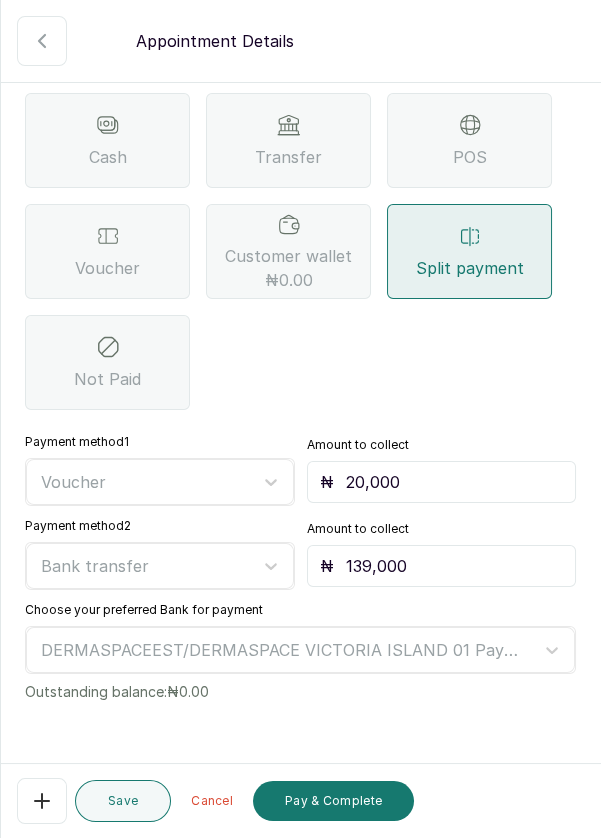 click on "Pay & Complete" at bounding box center [333, 801] 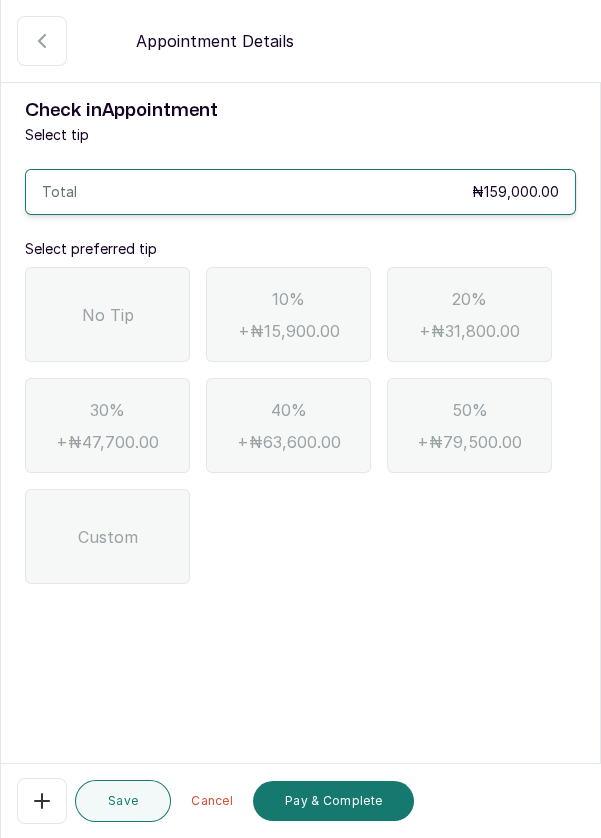 scroll, scrollTop: 0, scrollLeft: 0, axis: both 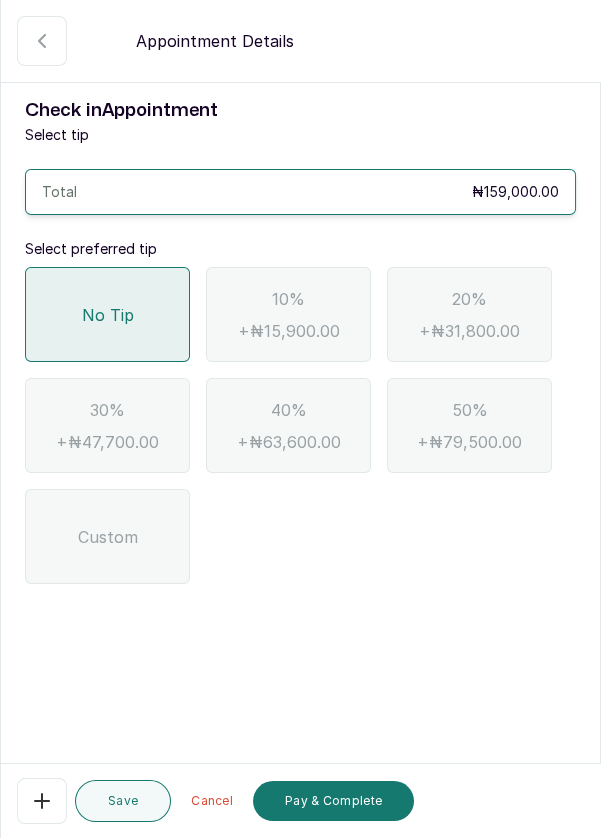 click on "Pay & Complete" at bounding box center [333, 801] 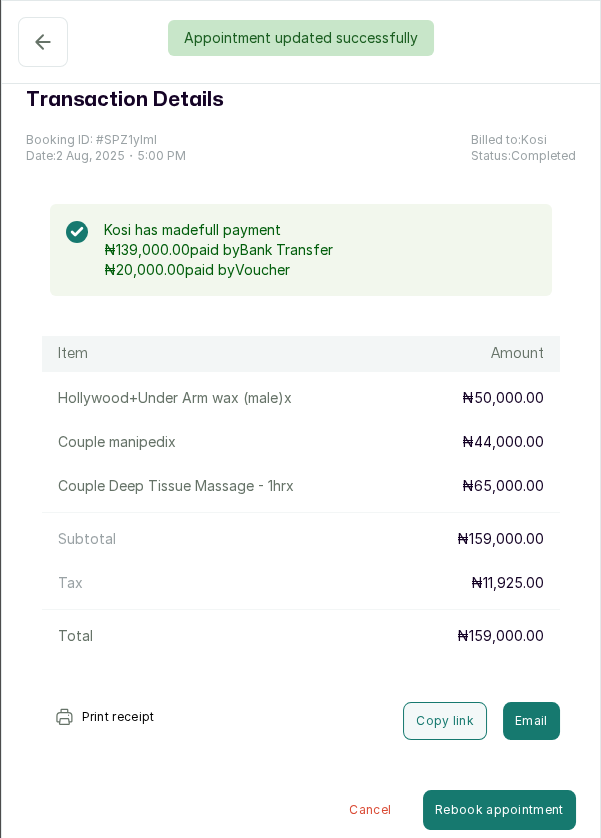 scroll, scrollTop: 531, scrollLeft: 0, axis: vertical 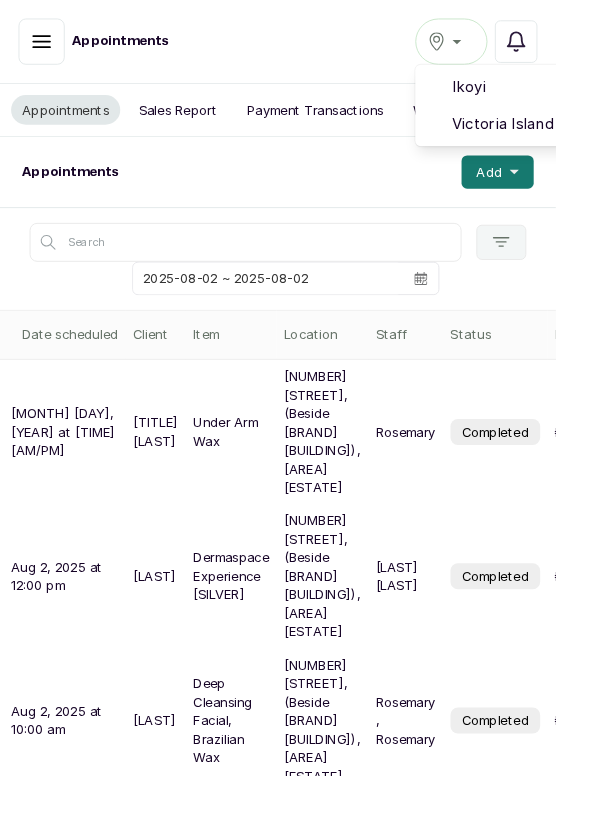 click on "Victoria Island" at bounding box center [561, 134] 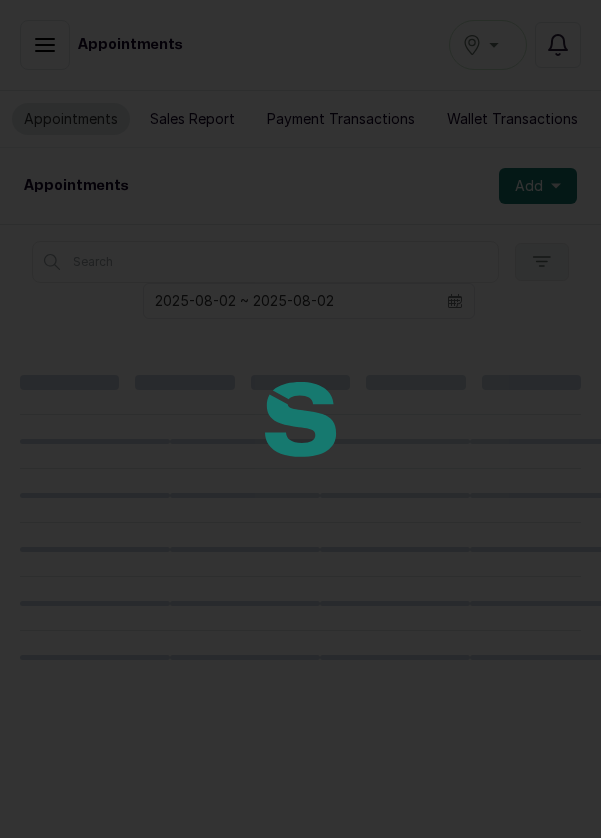 scroll, scrollTop: 0, scrollLeft: 0, axis: both 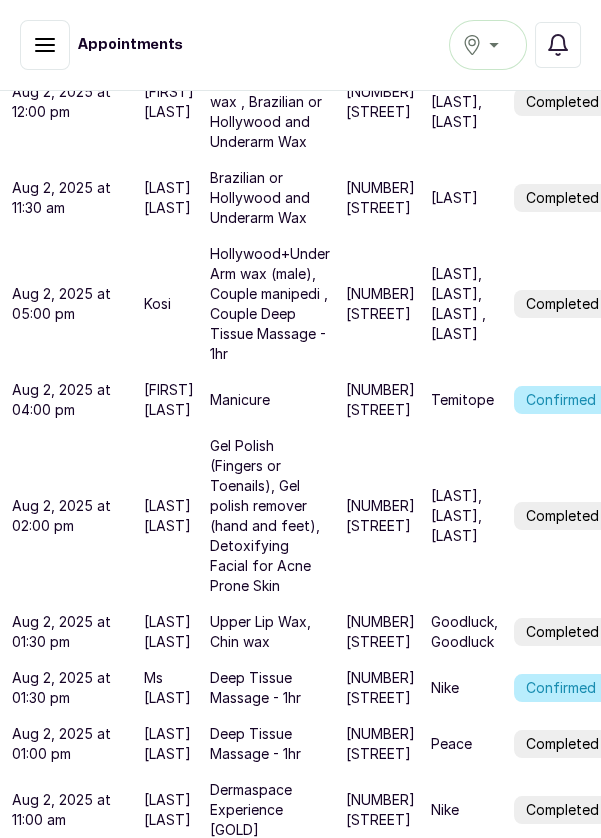 click on "Temitope" at bounding box center (462, 400) 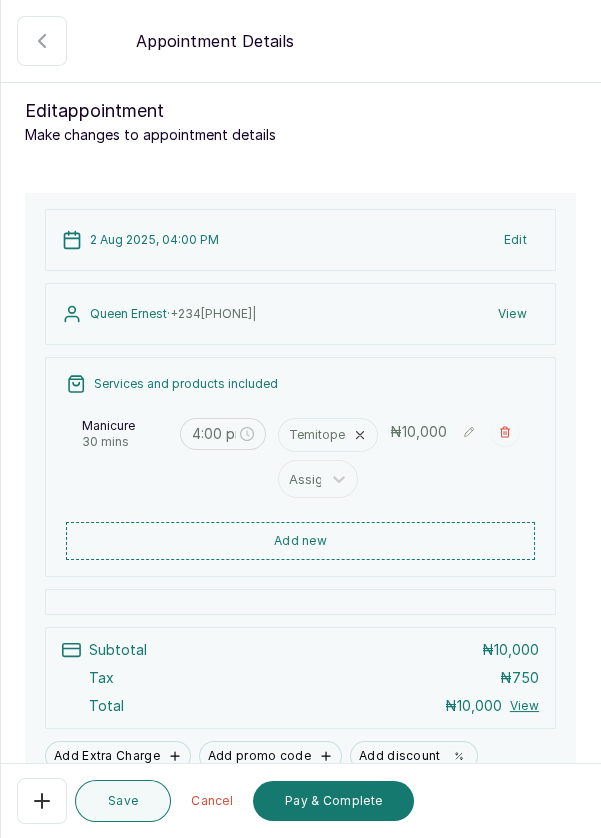 click 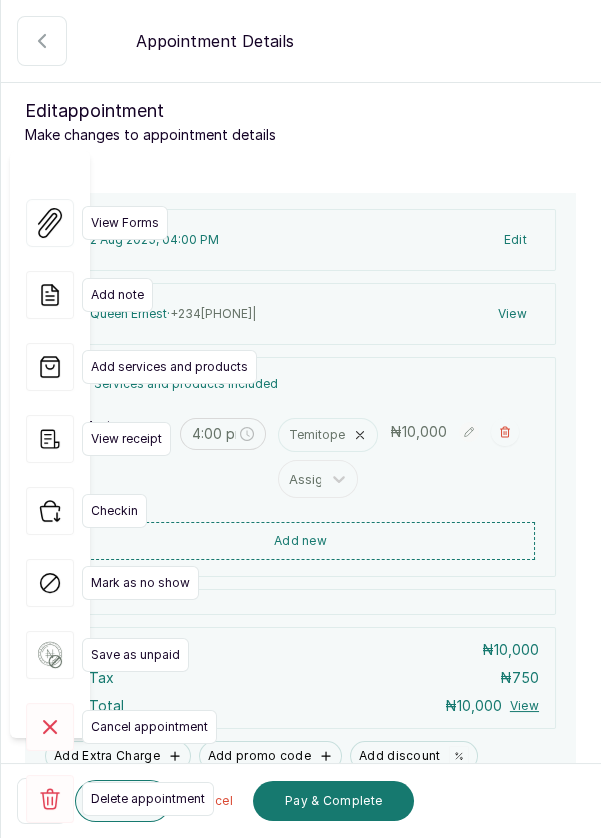 click on "Cancel appointment" at bounding box center (149, 727) 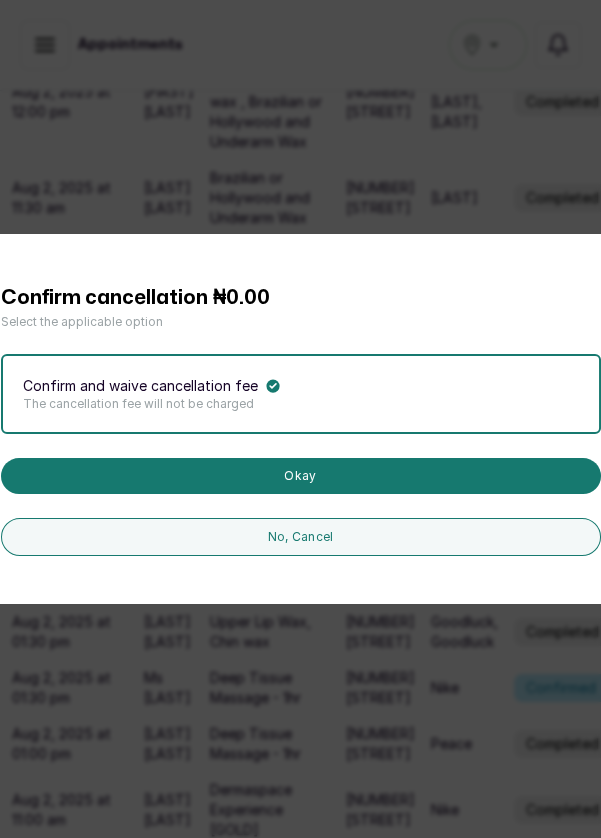 click on "Okay" at bounding box center (301, 476) 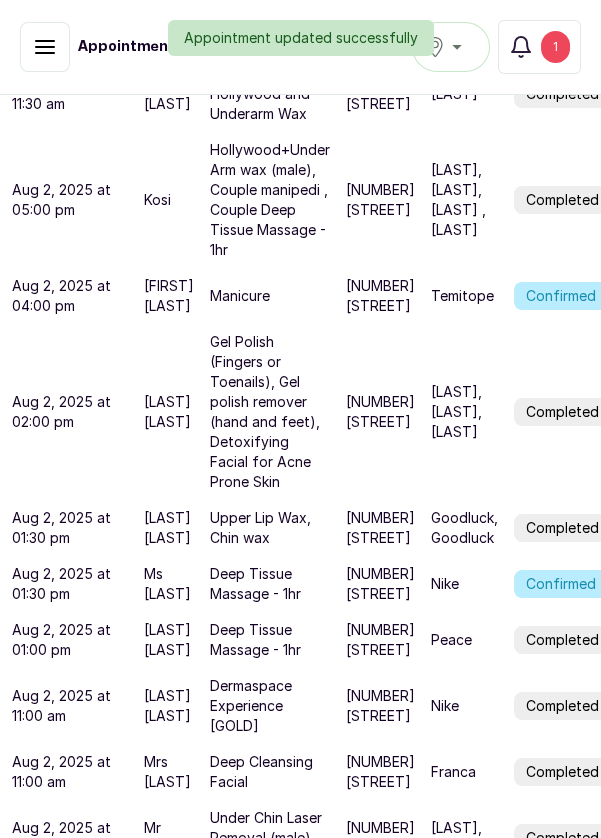 scroll, scrollTop: 924, scrollLeft: 0, axis: vertical 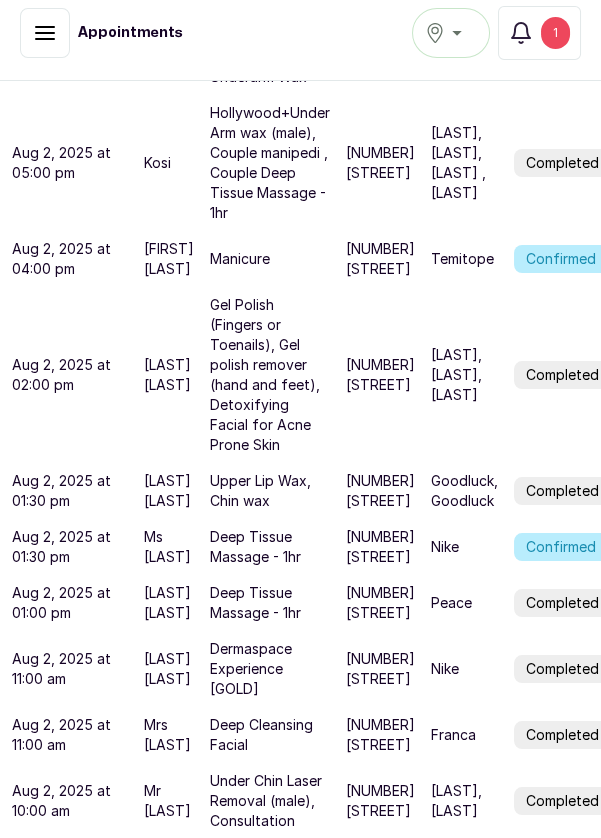 click on "Confirmed" at bounding box center (561, 547) 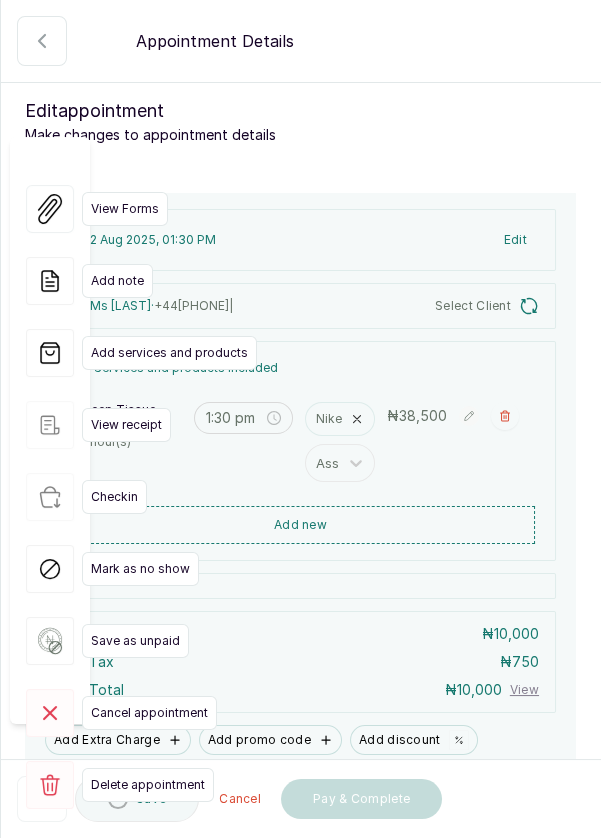 type on "1:30 pm" 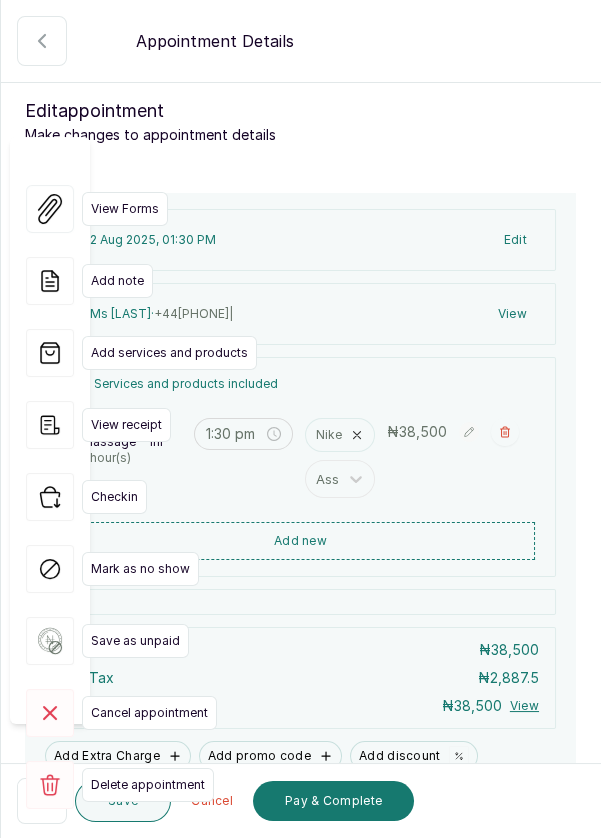 click on "Cancel appointment" at bounding box center [149, 713] 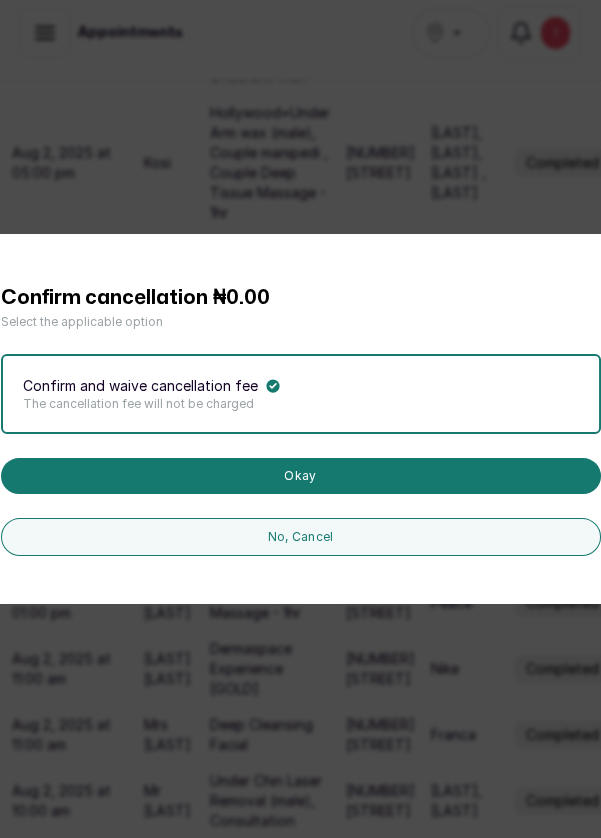 click on "Okay" at bounding box center [301, 476] 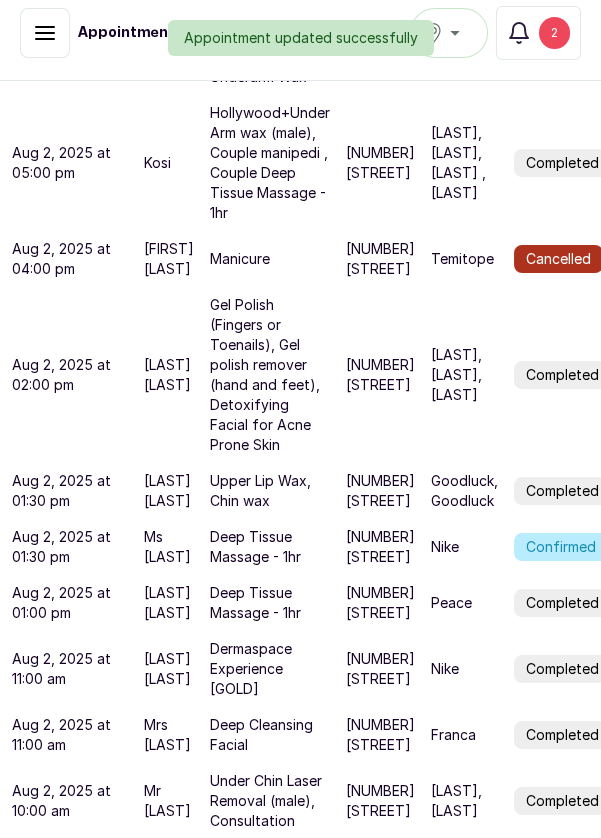 scroll, scrollTop: 630, scrollLeft: 0, axis: vertical 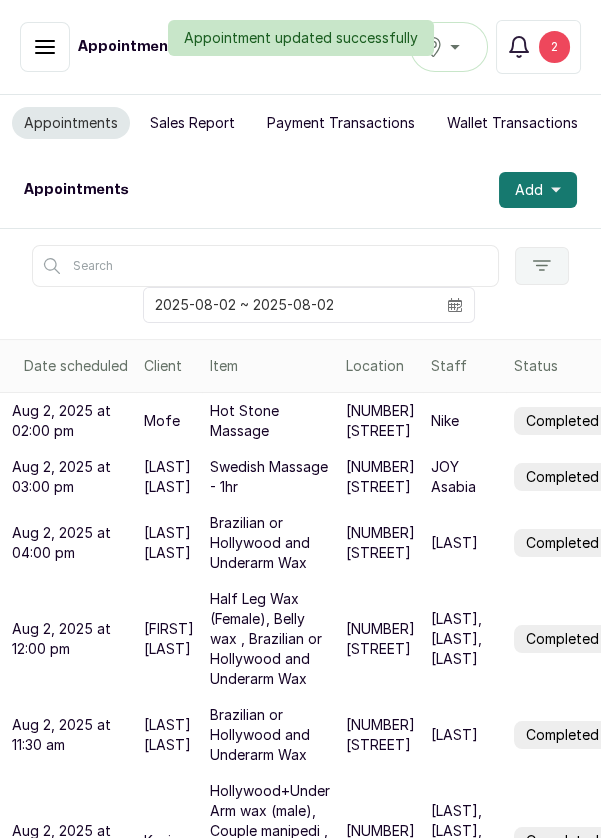 click on "2" at bounding box center (554, 47) 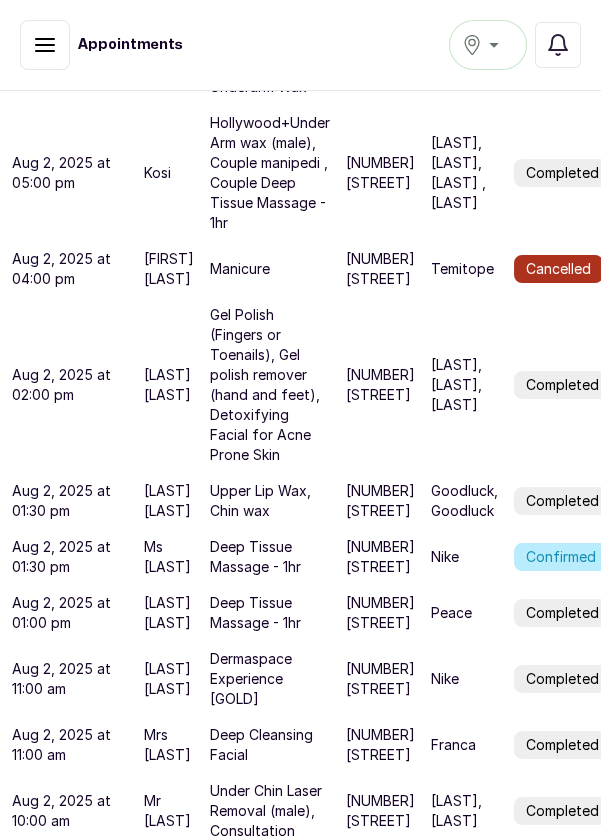 scroll, scrollTop: 867, scrollLeft: 0, axis: vertical 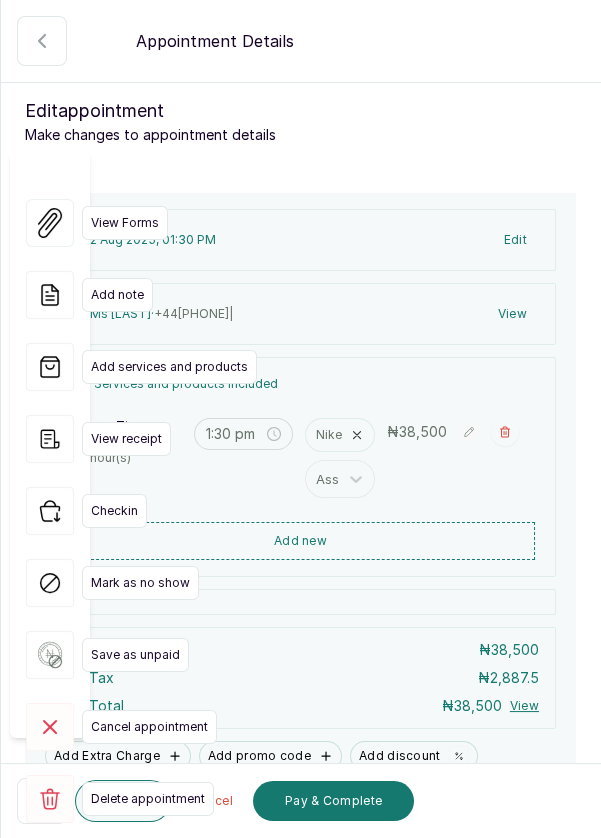 click on "Cancel appointment" at bounding box center [149, 727] 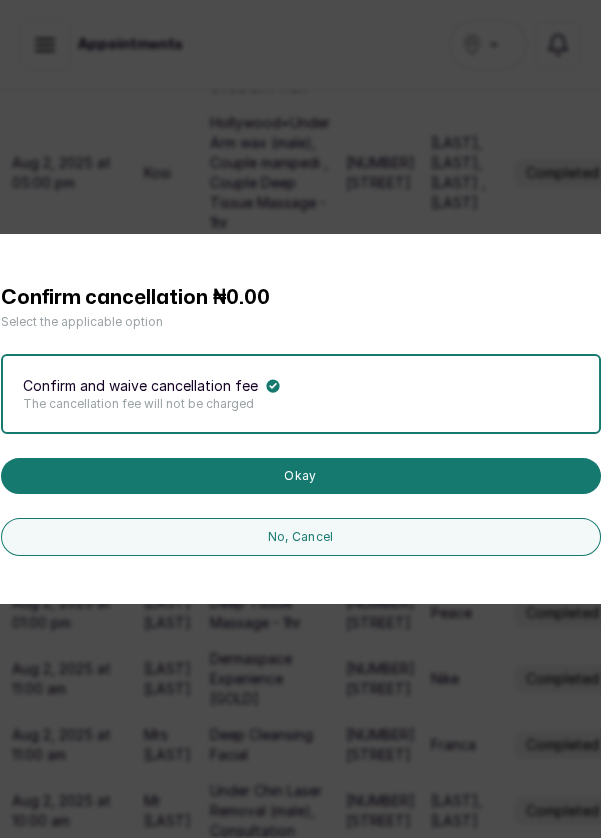 click on "Okay" at bounding box center (301, 476) 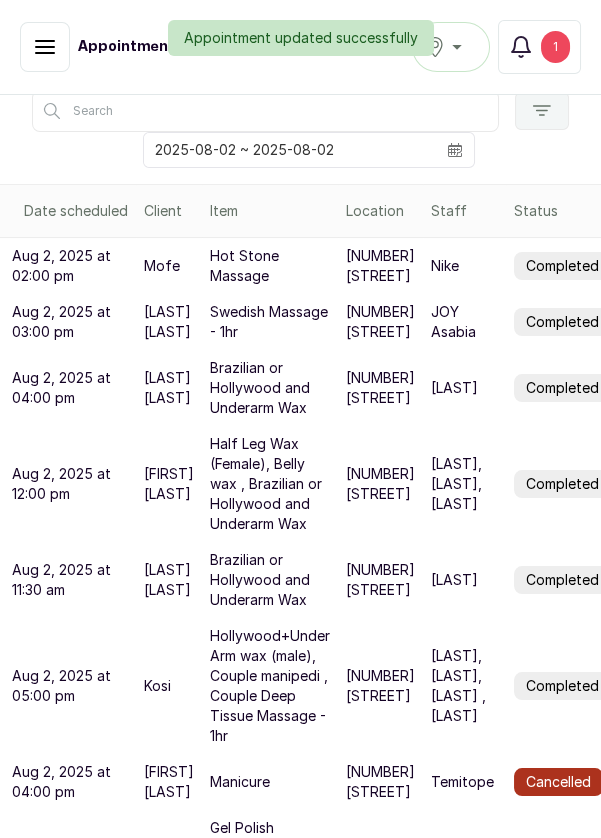 scroll, scrollTop: 0, scrollLeft: 0, axis: both 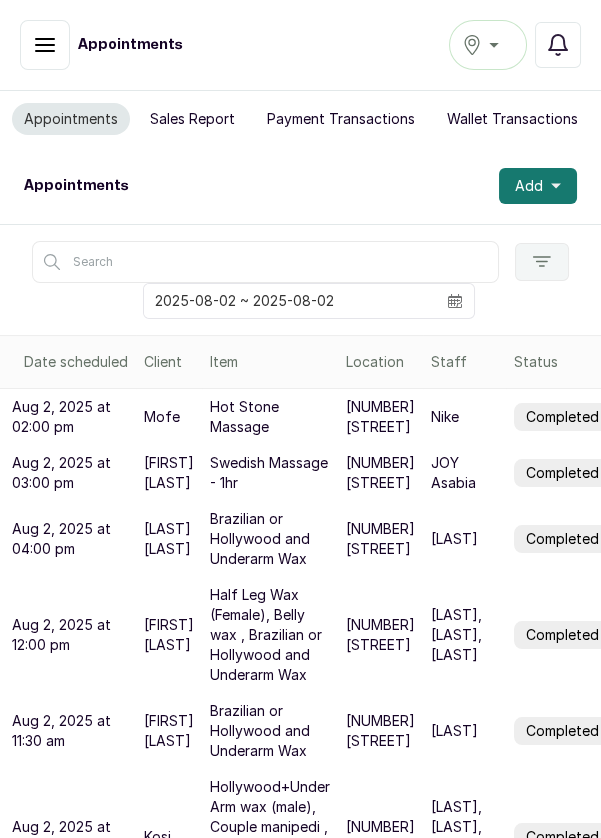 click 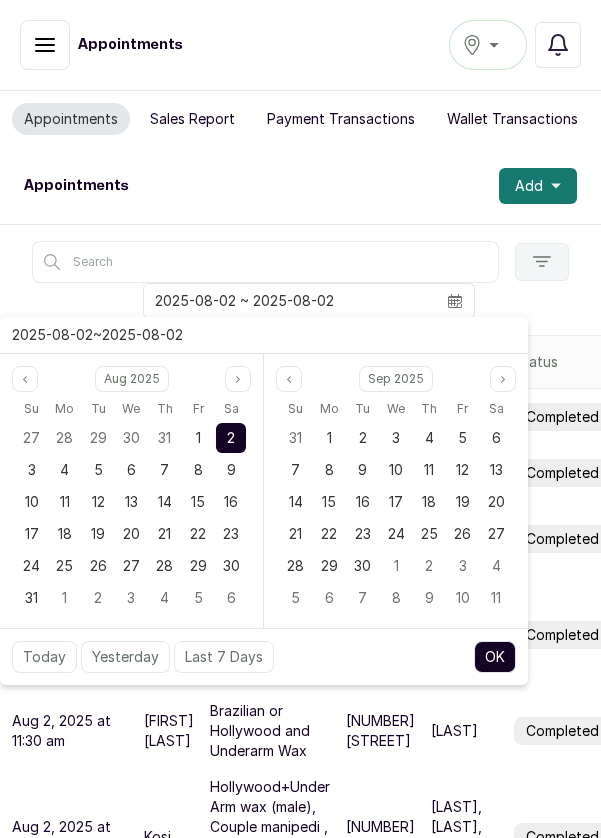 click on "3" at bounding box center [32, 469] 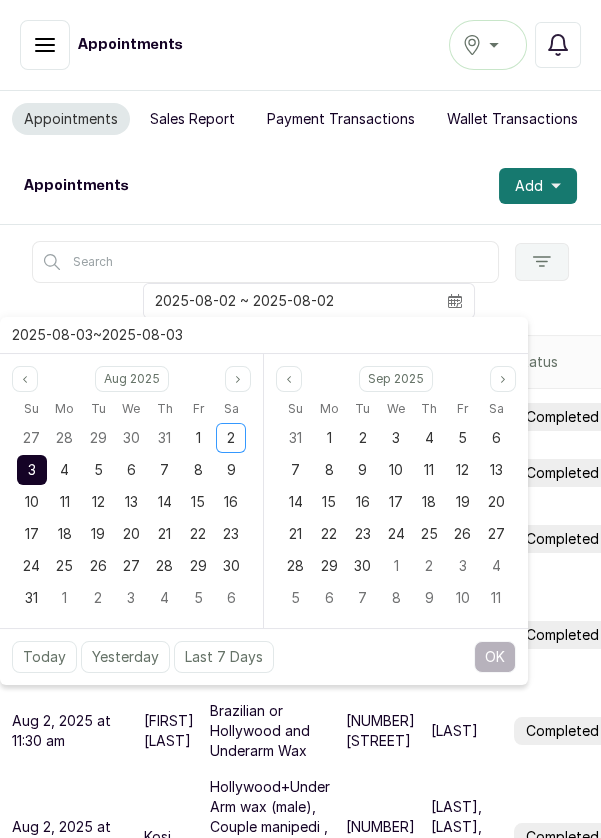 click on "3" at bounding box center (32, 469) 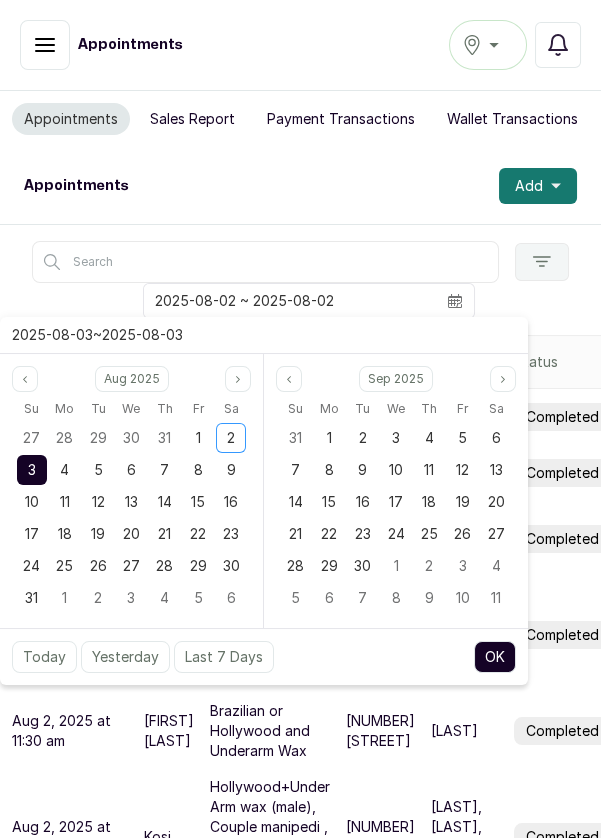 click on "OK" at bounding box center (495, 657) 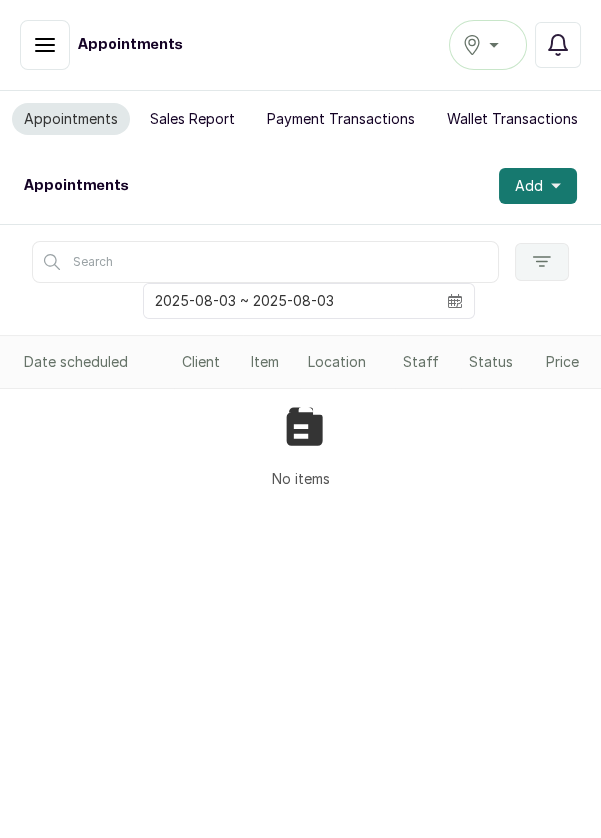 click on "Add" at bounding box center (538, 186) 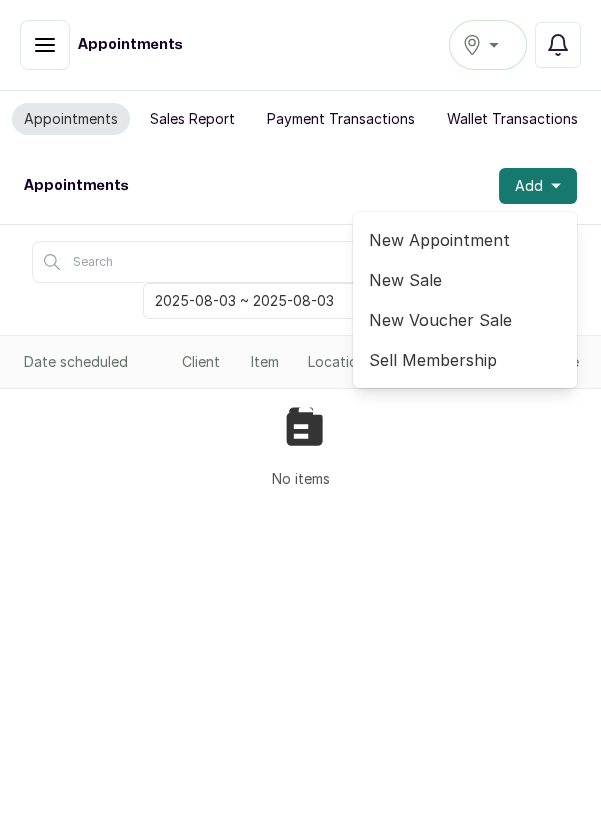 click on "New Appointment" at bounding box center (465, 240) 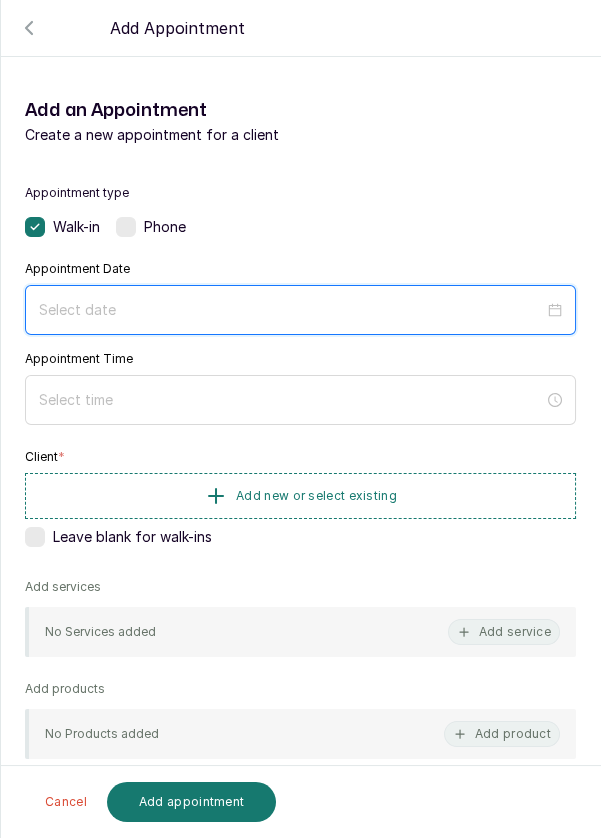 click at bounding box center [291, 310] 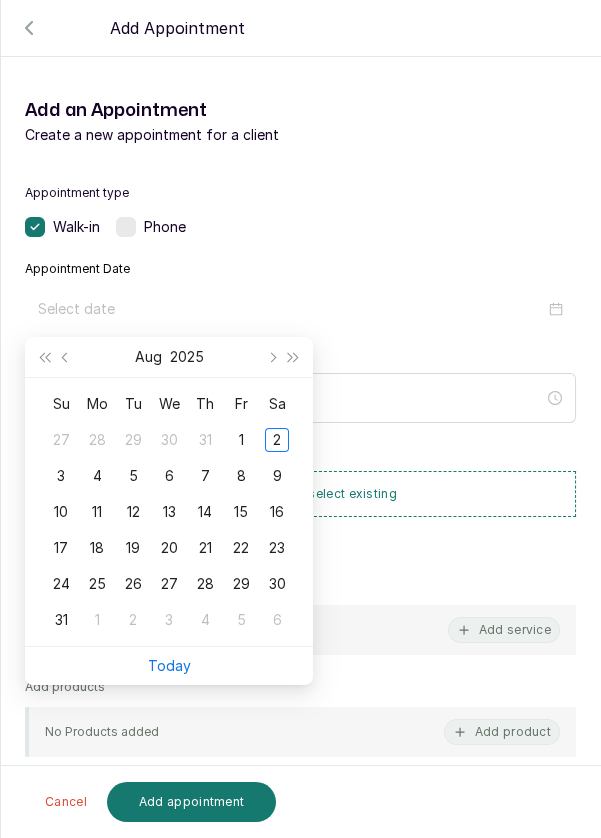 click on "2" at bounding box center [277, 440] 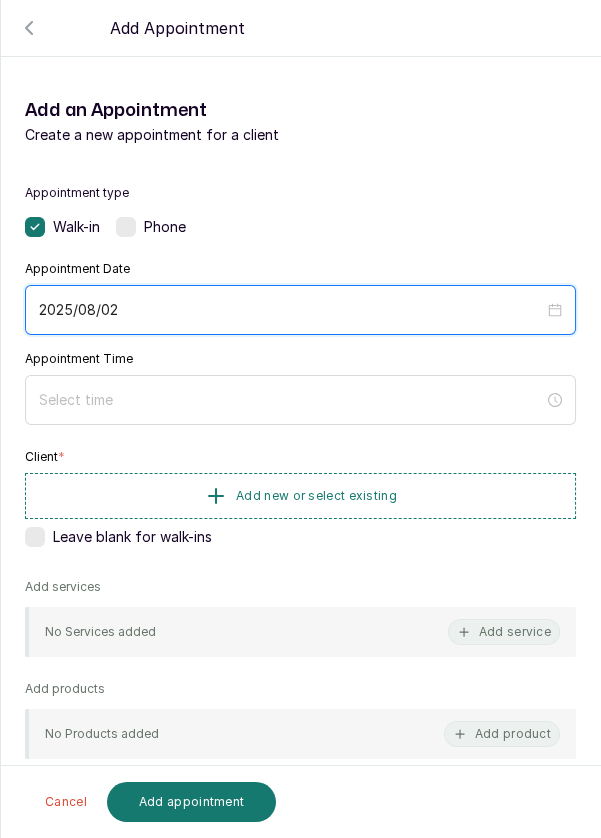click on "2025/08/02" at bounding box center [291, 310] 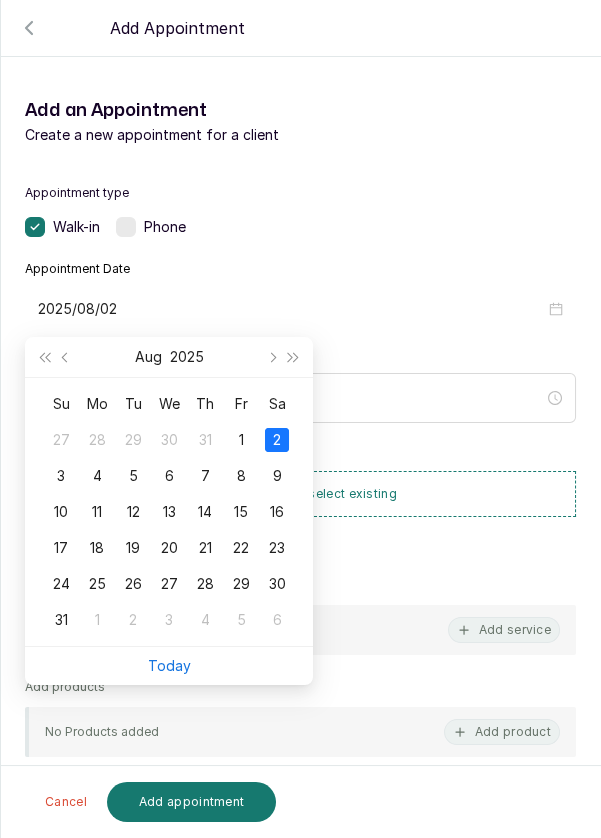click on "3" at bounding box center [61, 476] 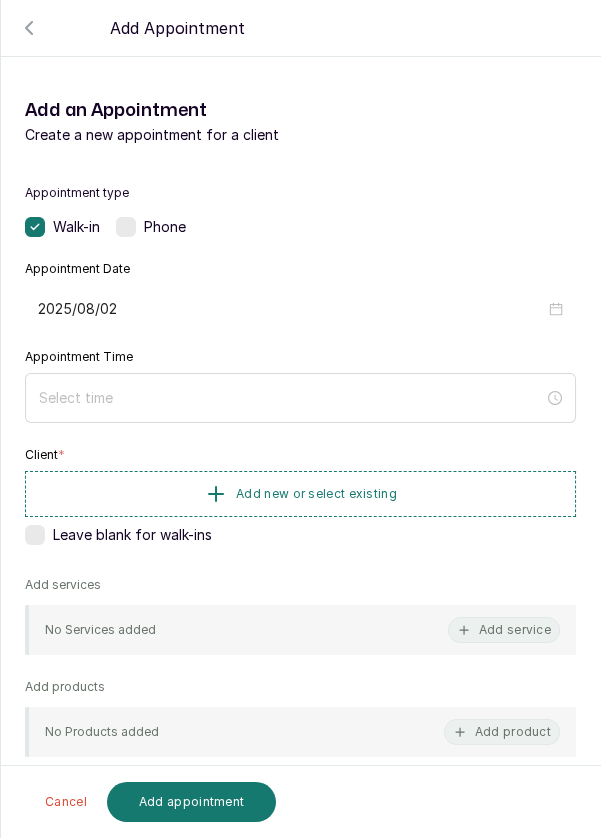 type on "2025/08/03" 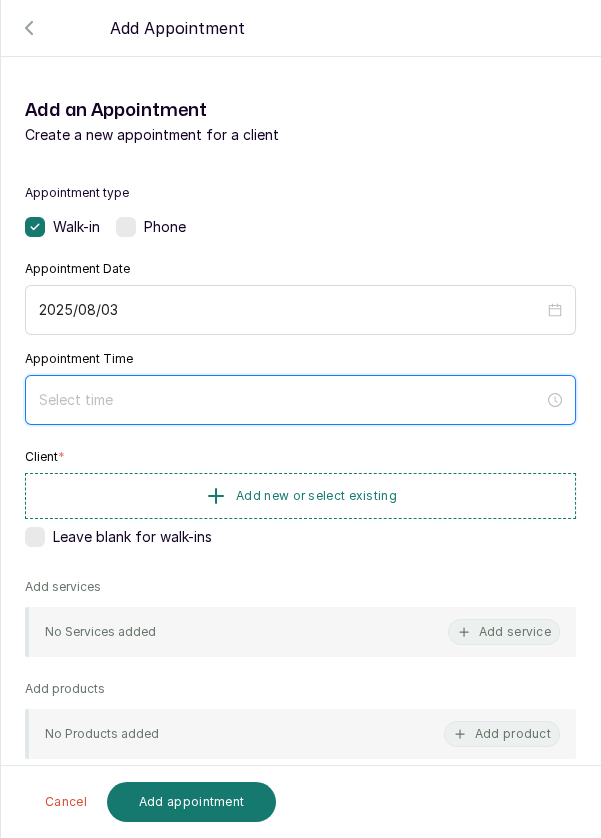 click at bounding box center (291, 400) 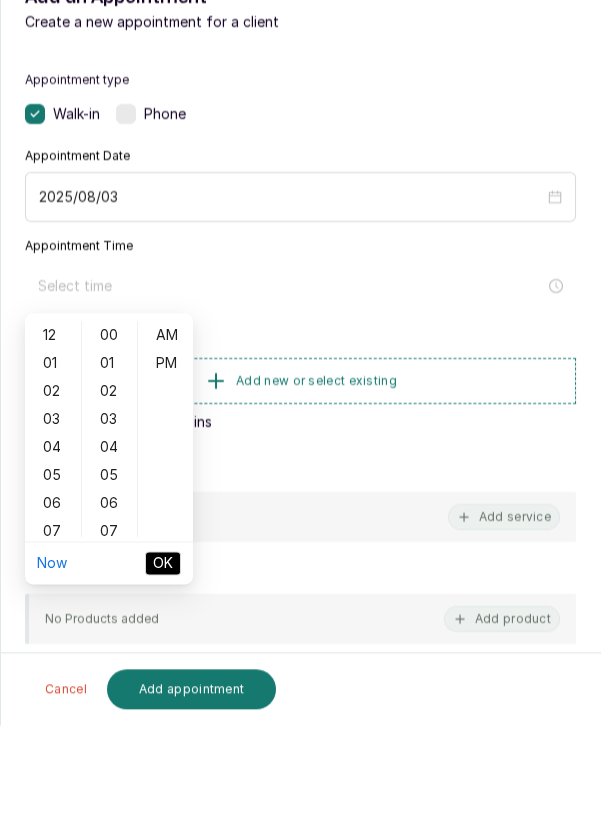 click on "02" at bounding box center (53, 504) 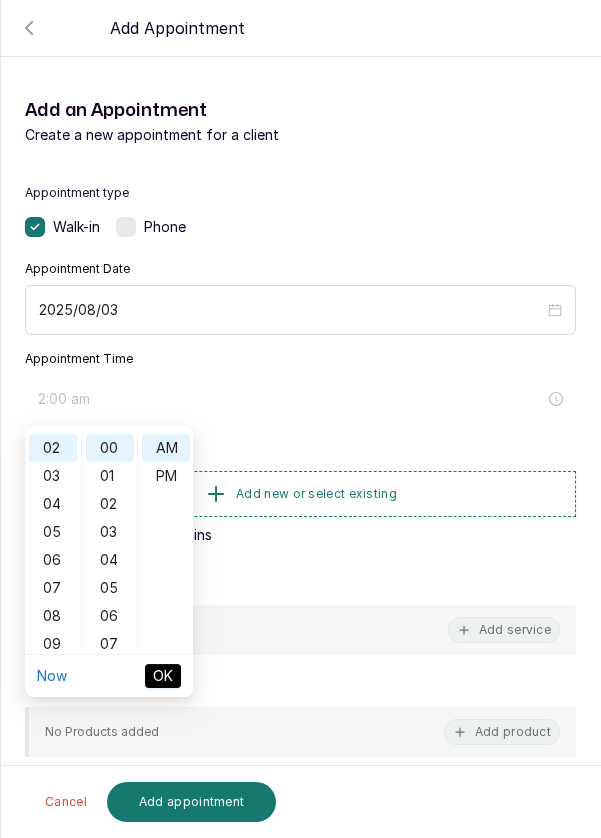 scroll, scrollTop: 56, scrollLeft: 0, axis: vertical 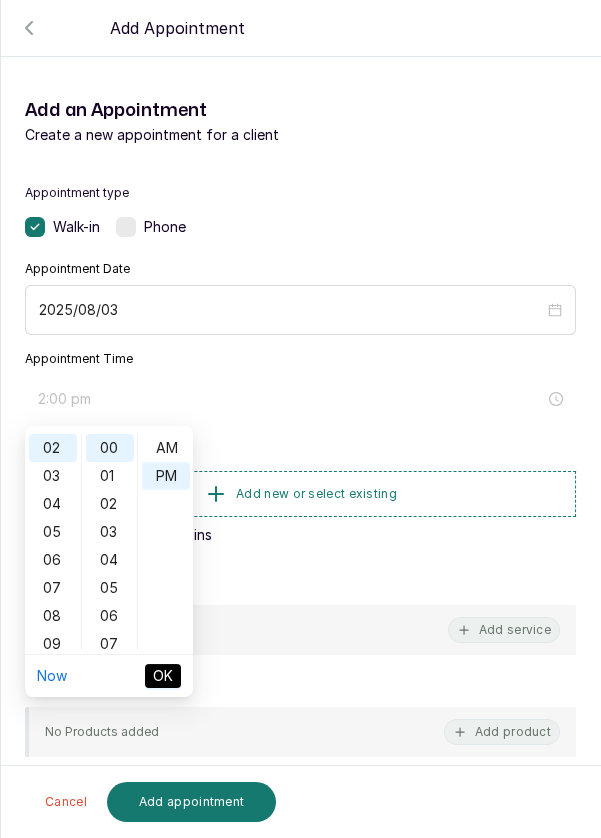 click on "OK" at bounding box center (163, 676) 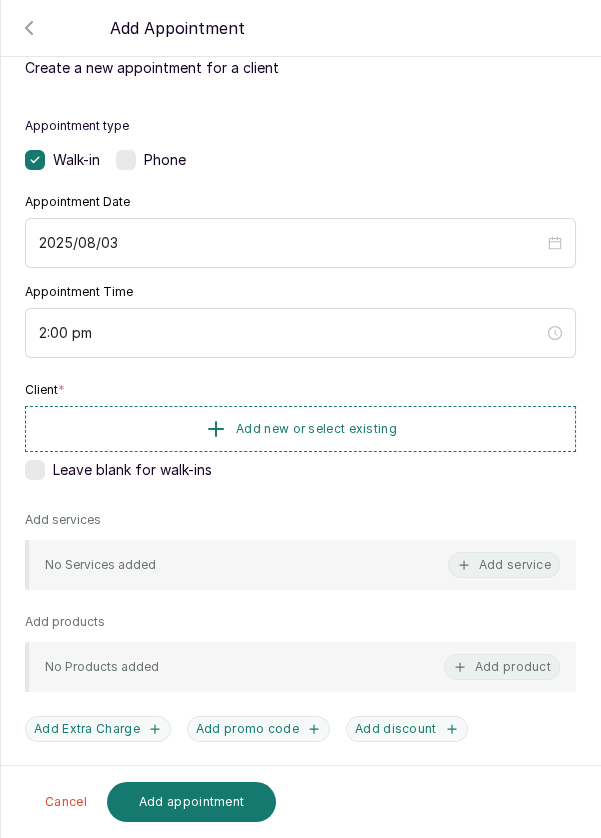 scroll, scrollTop: 128, scrollLeft: 0, axis: vertical 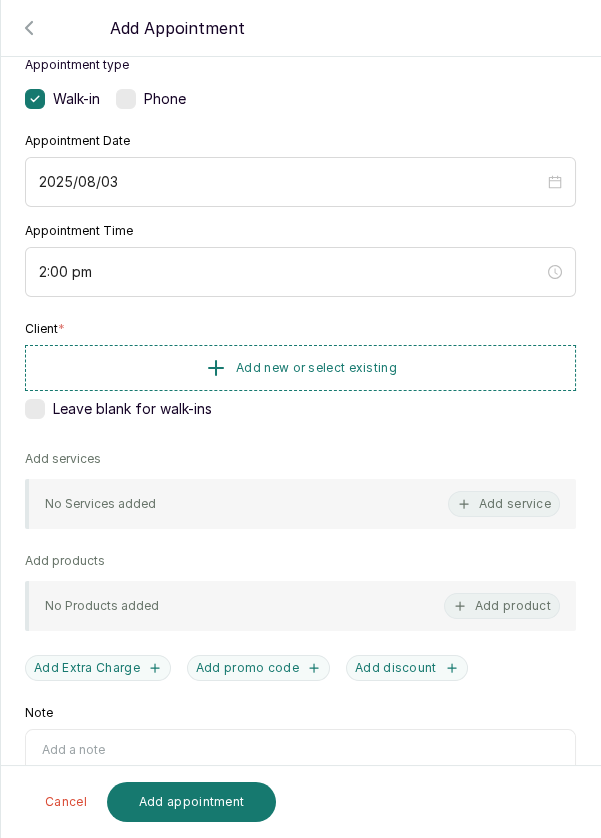 click on "Add new or select existing" at bounding box center [300, 368] 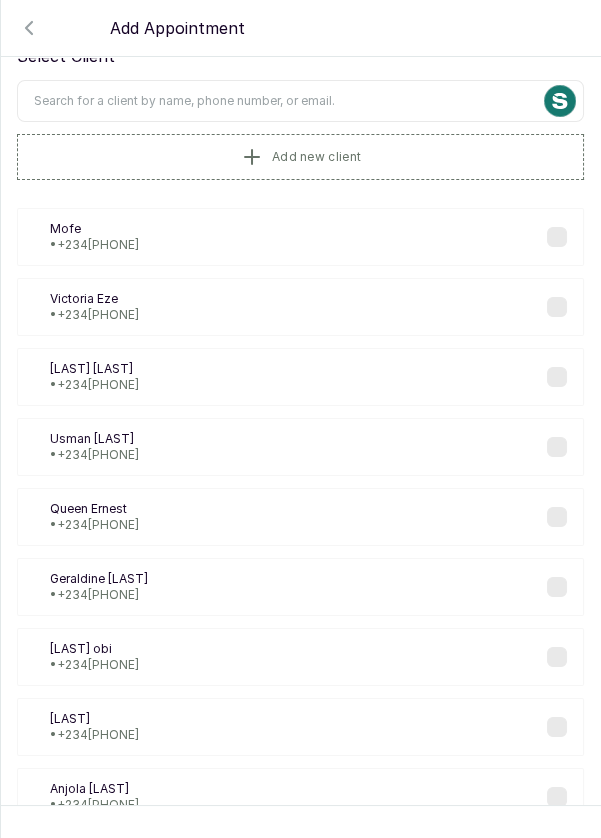 scroll, scrollTop: 0, scrollLeft: 0, axis: both 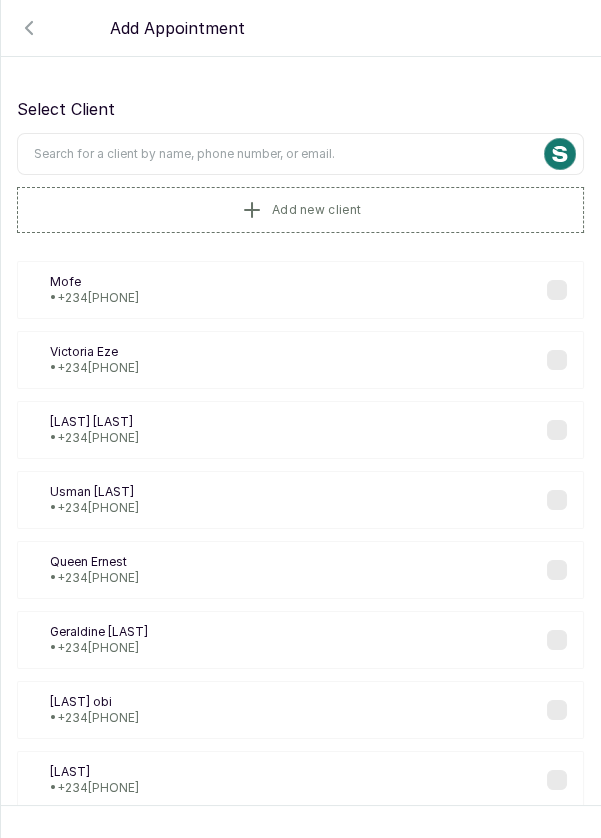 click at bounding box center [300, 154] 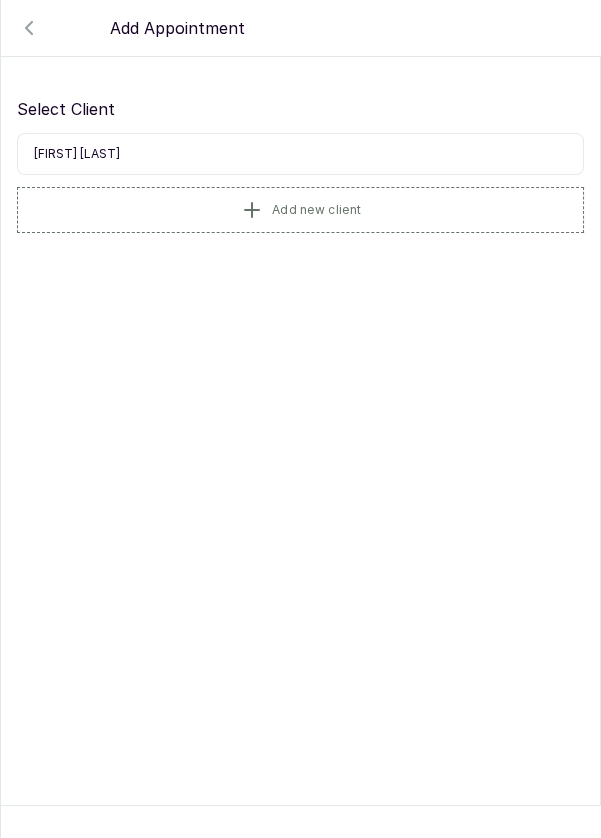 type on "[FIRST] [LAST]" 